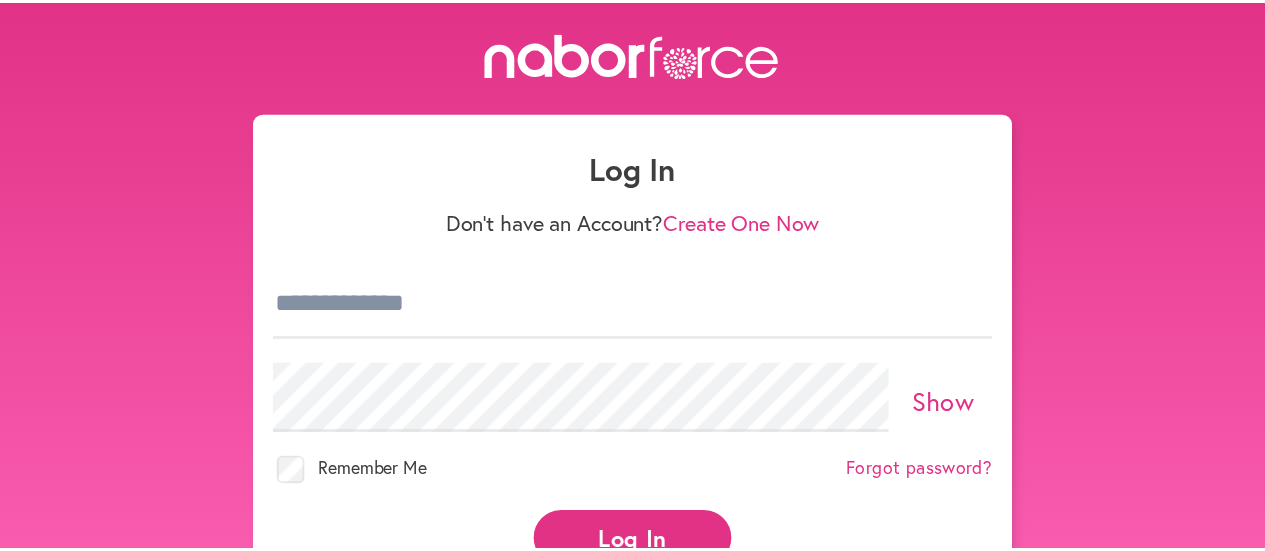 scroll, scrollTop: 0, scrollLeft: 0, axis: both 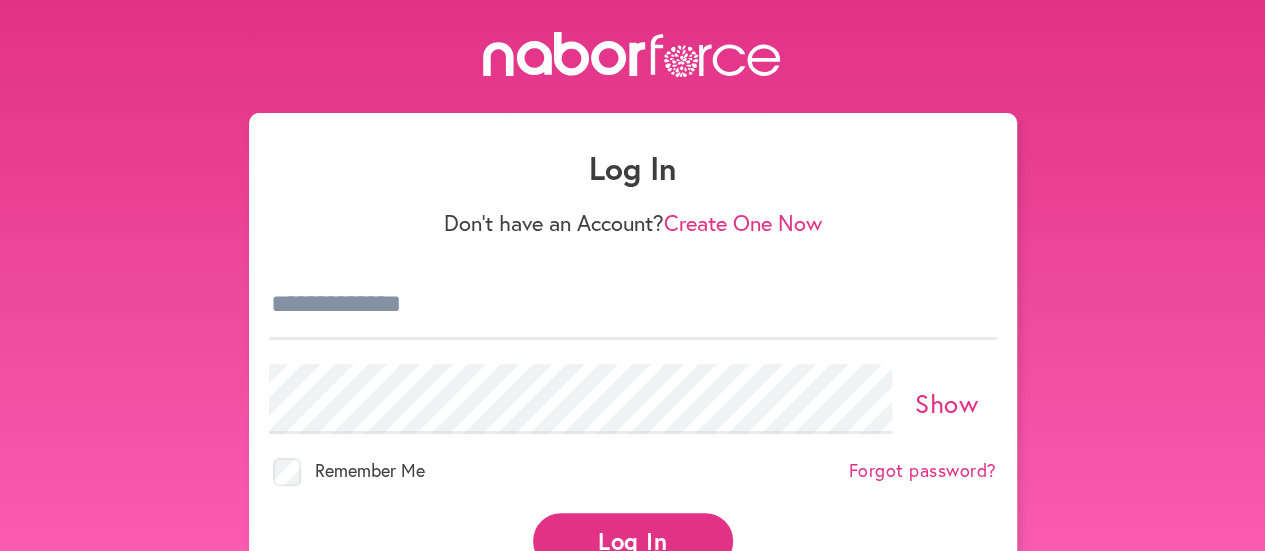 click on "Log In" at bounding box center [633, 540] 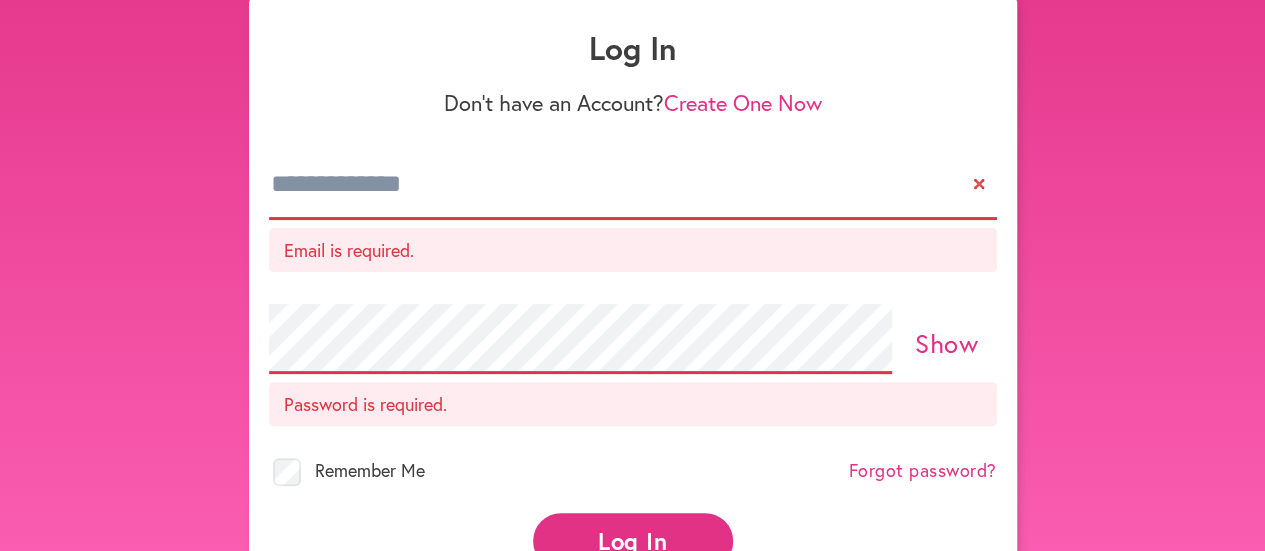 scroll, scrollTop: 142, scrollLeft: 0, axis: vertical 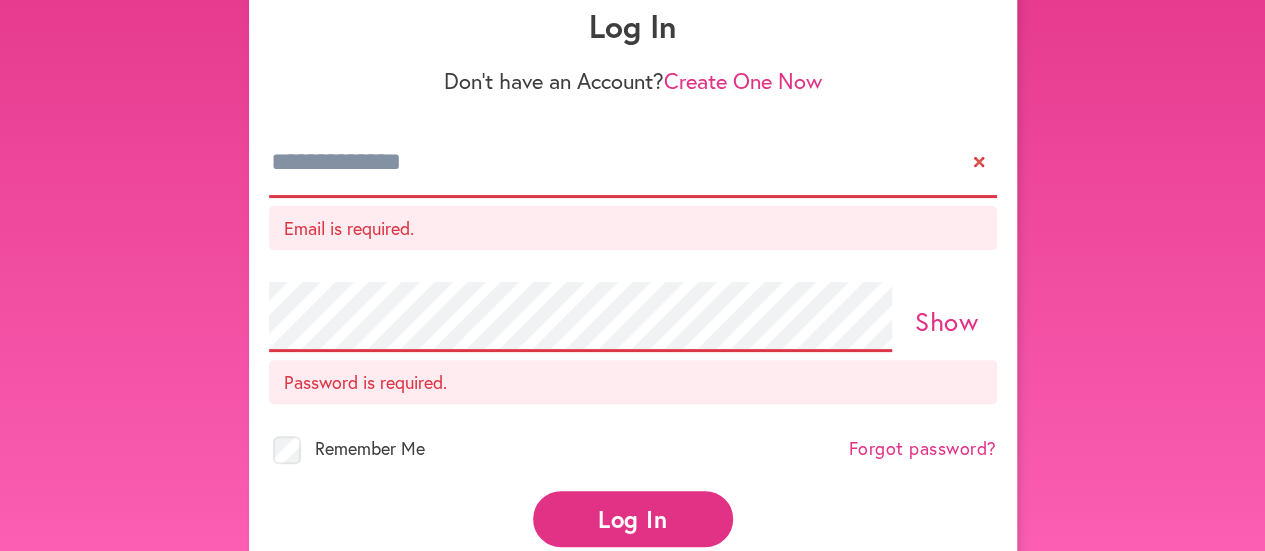click on "Email is required." at bounding box center (633, 228) 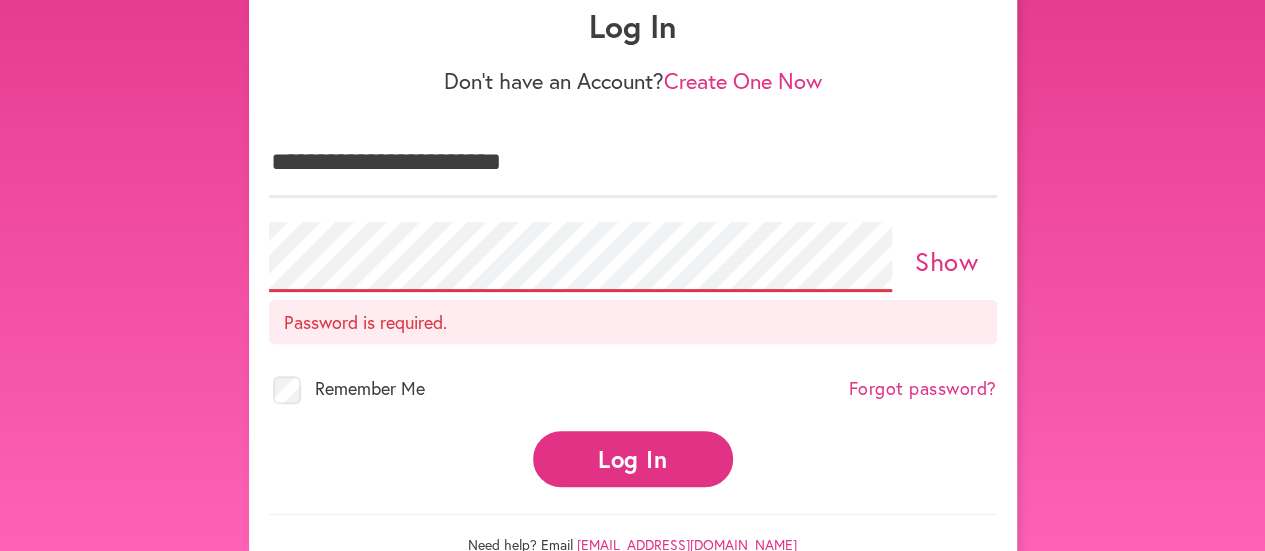 scroll, scrollTop: 118, scrollLeft: 0, axis: vertical 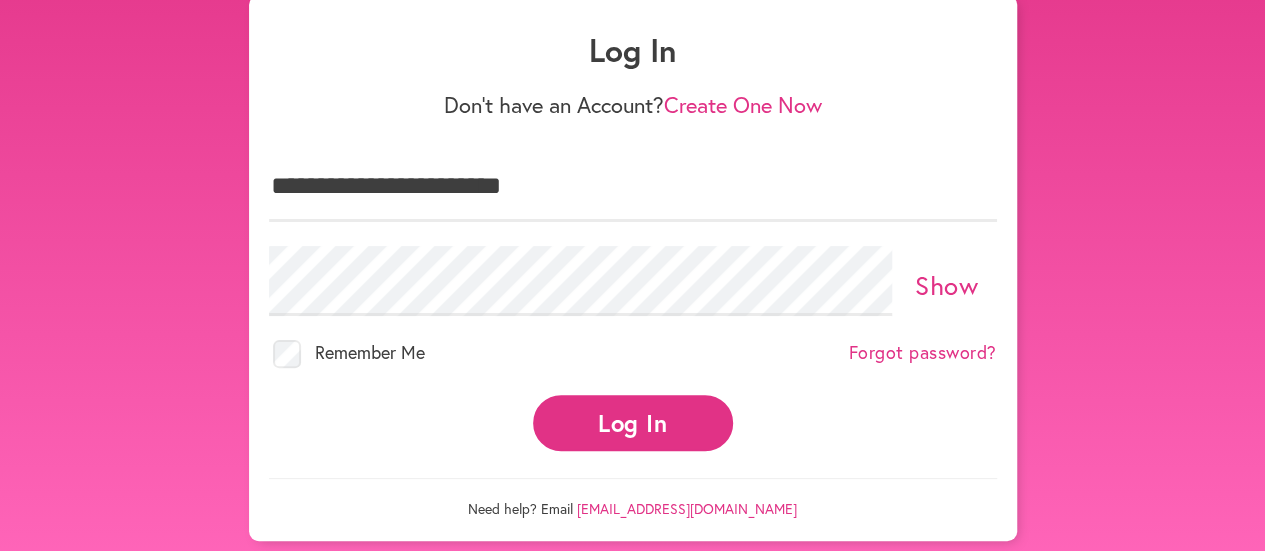 click on "Log In" at bounding box center (633, 422) 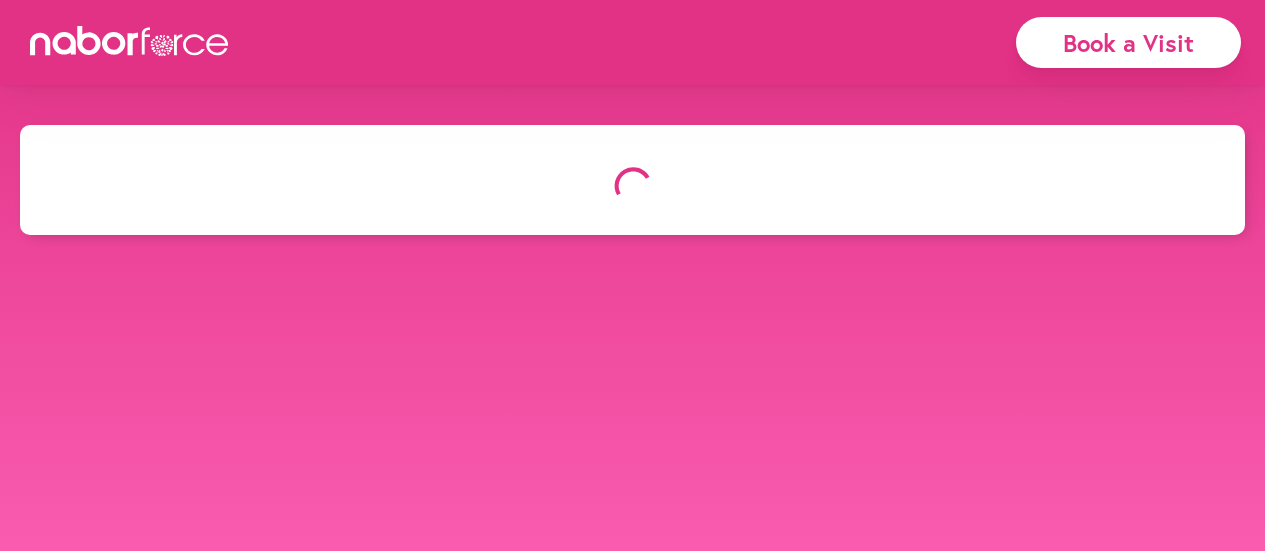 scroll, scrollTop: 0, scrollLeft: 0, axis: both 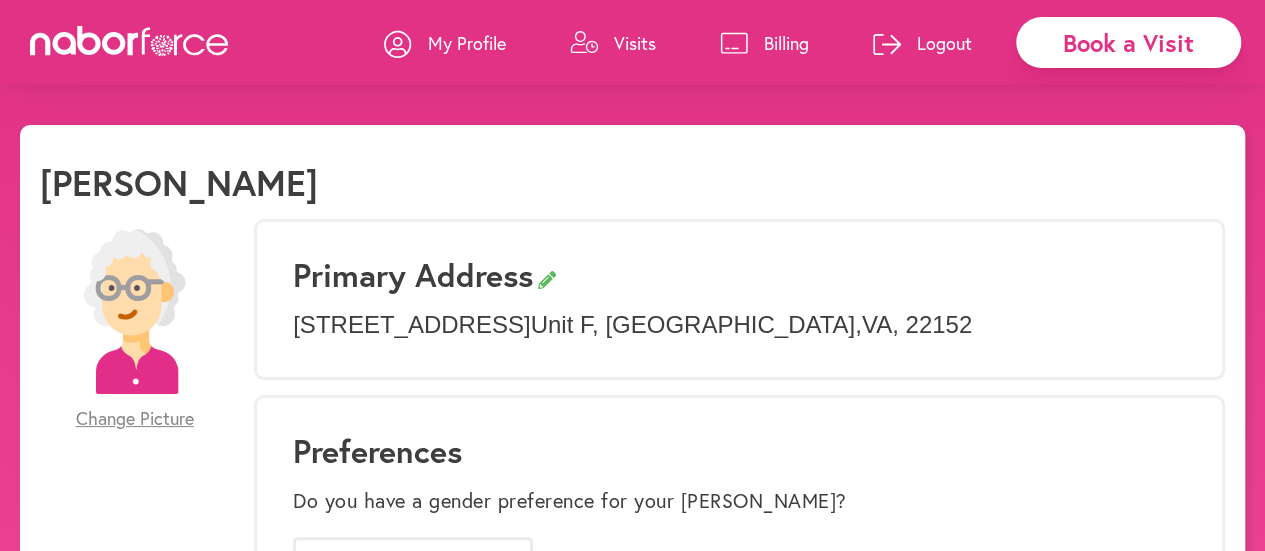 click 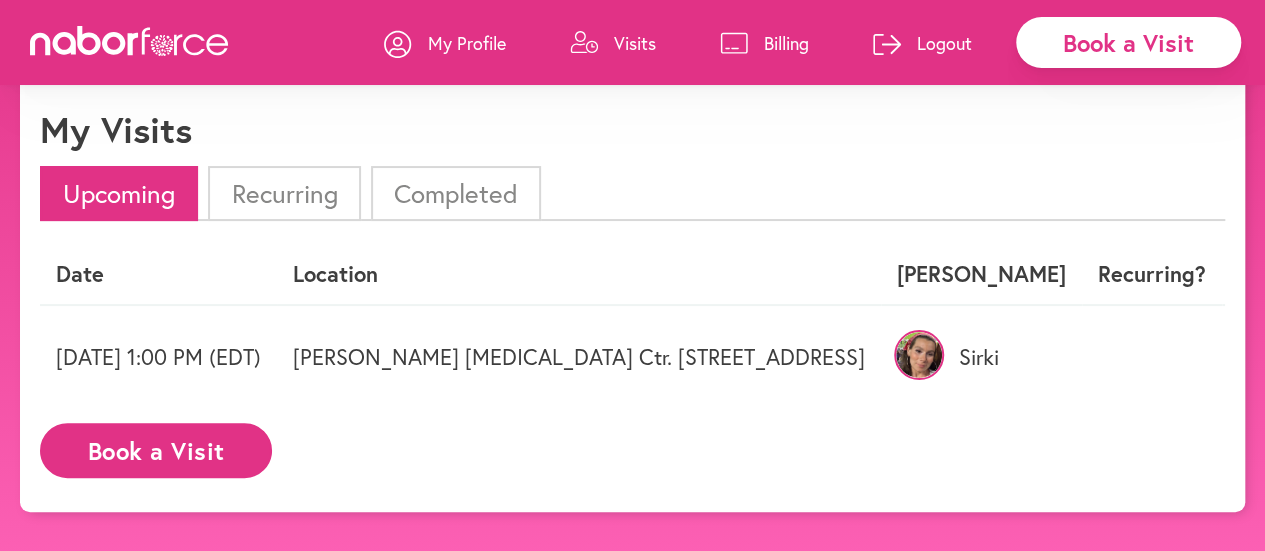scroll, scrollTop: 43, scrollLeft: 0, axis: vertical 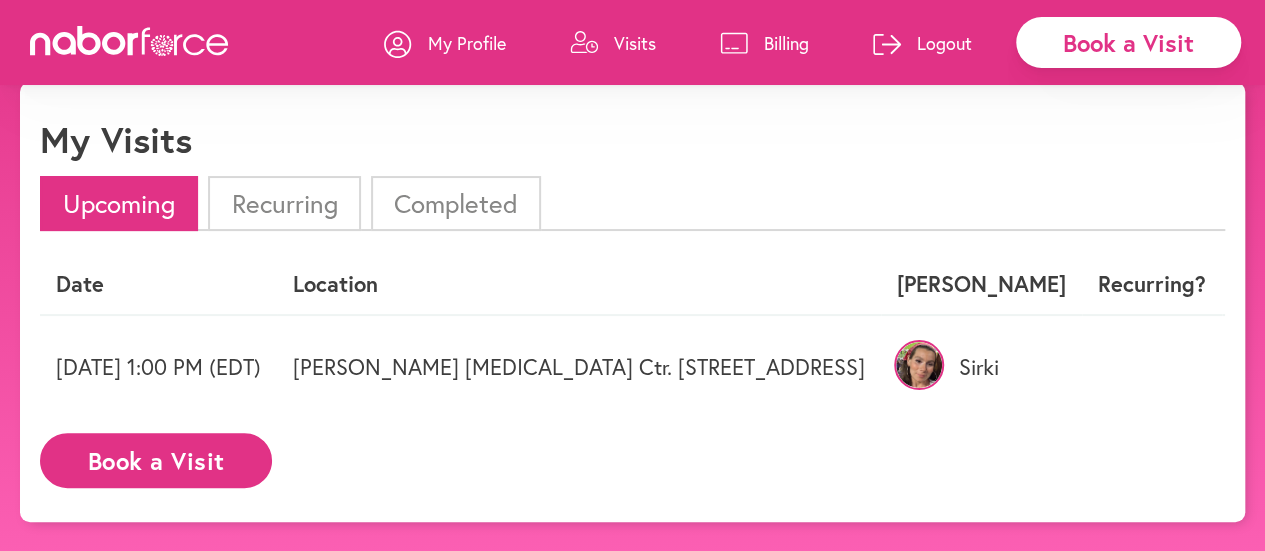 click on "[PERSON_NAME] [MEDICAL_DATA] Ctr. [STREET_ADDRESS]" at bounding box center [579, 366] 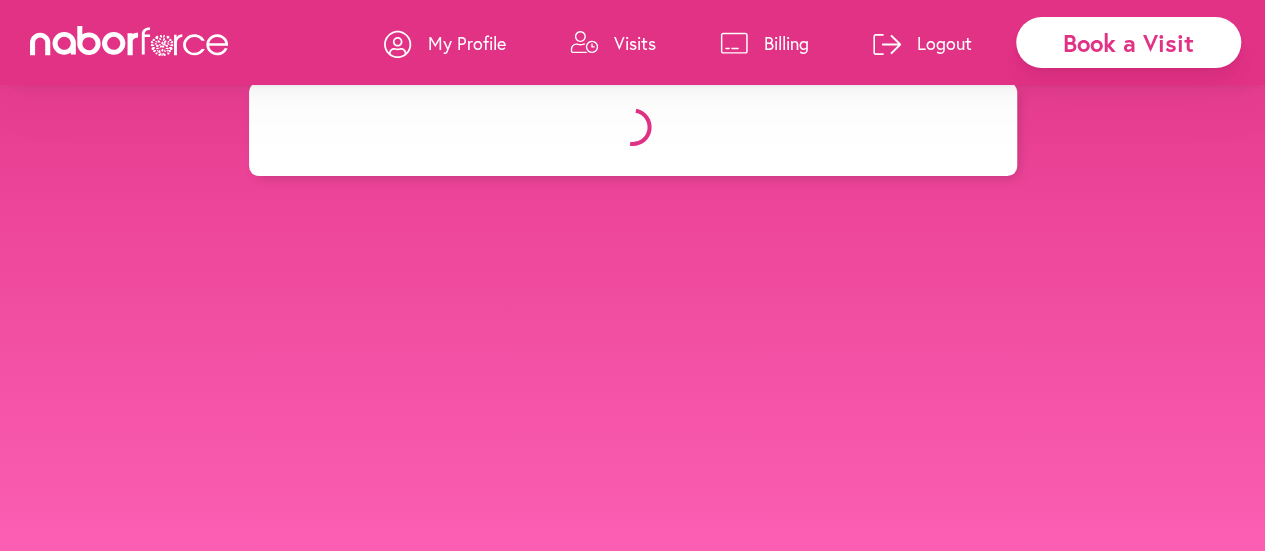 scroll, scrollTop: 0, scrollLeft: 0, axis: both 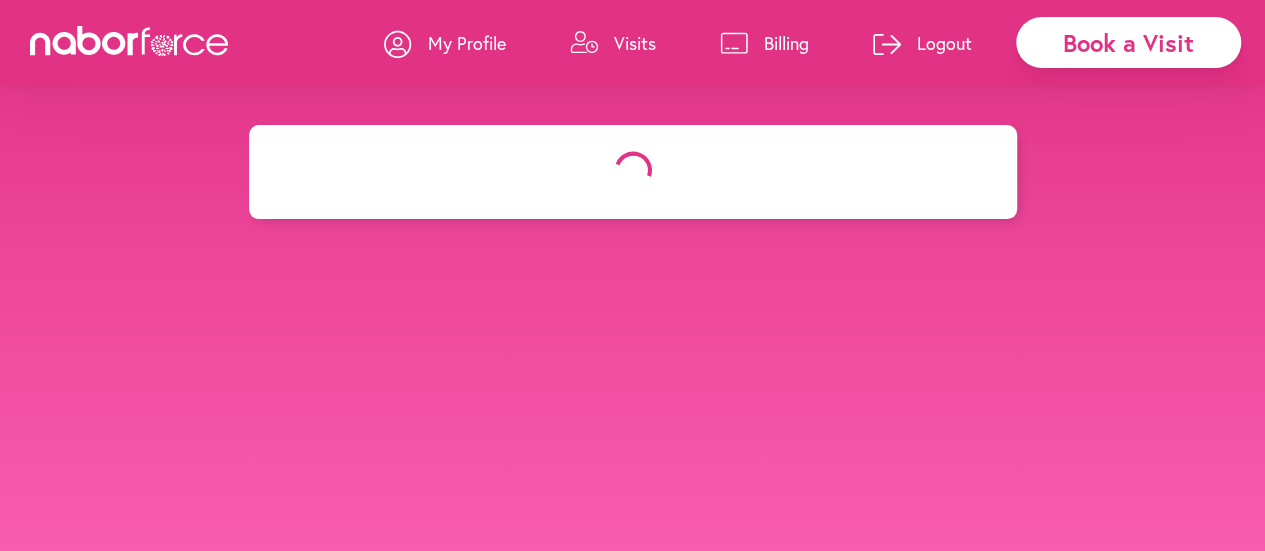 select on "*******" 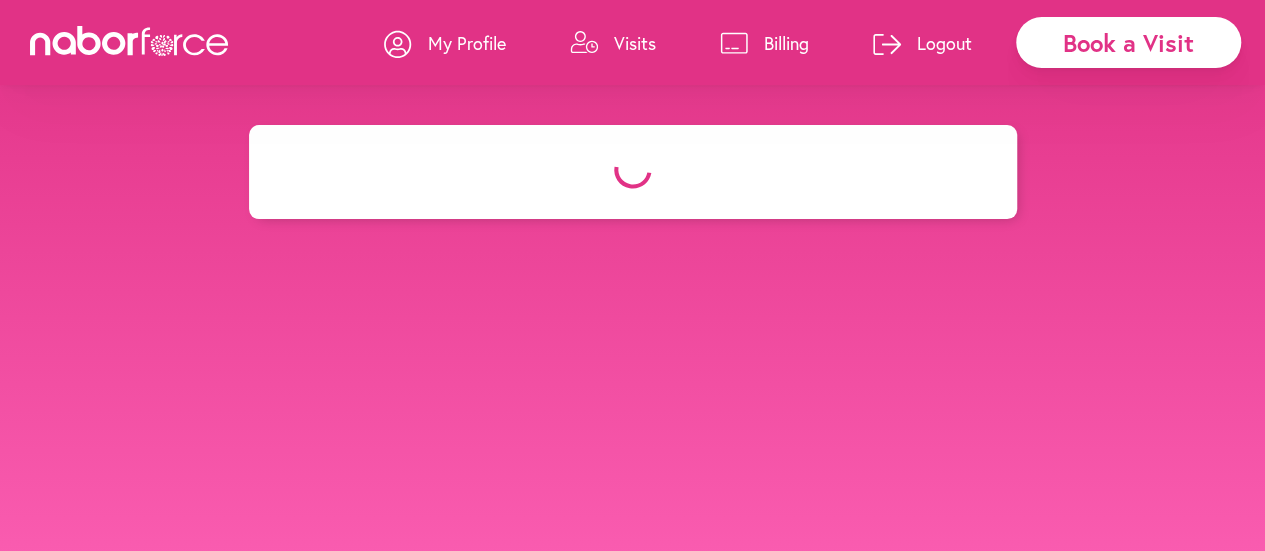 select on "**" 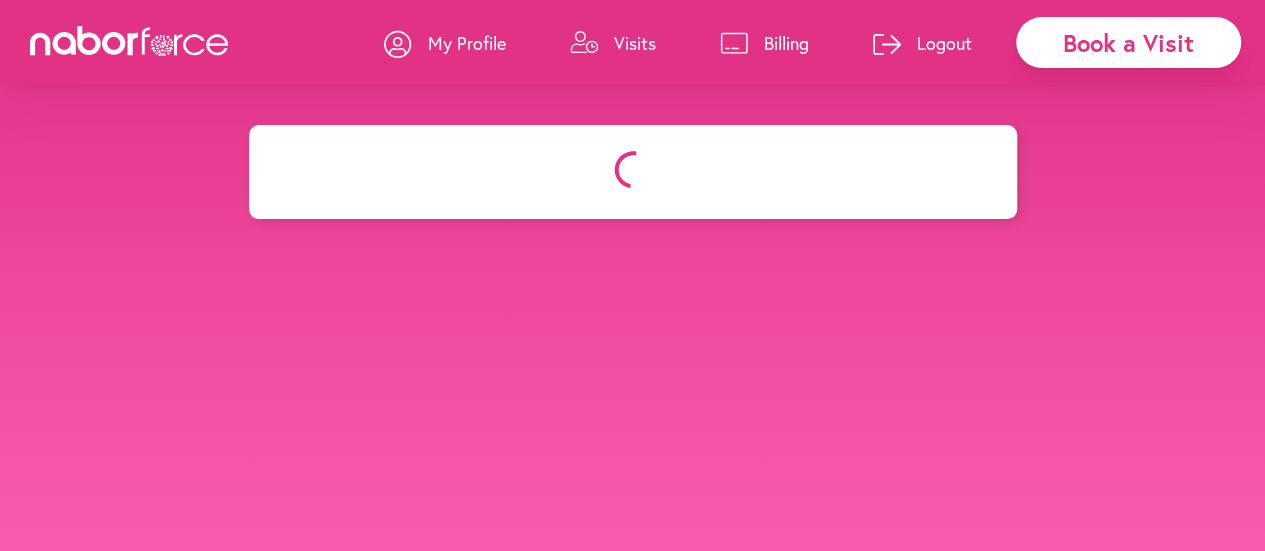 select on "*" 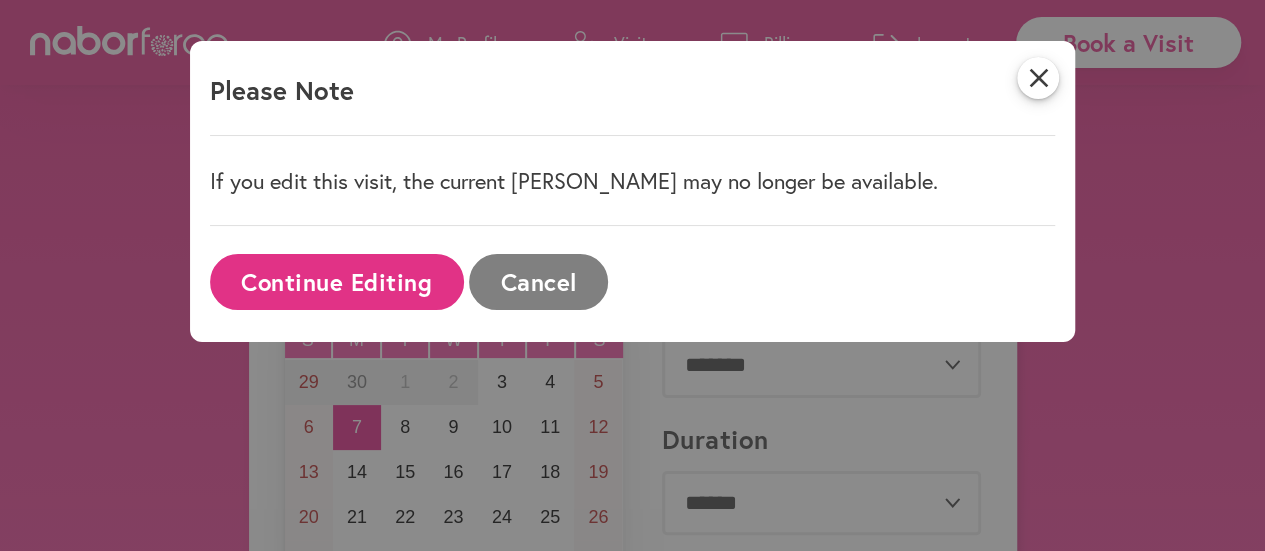 click on "Continue Editing" at bounding box center [337, 281] 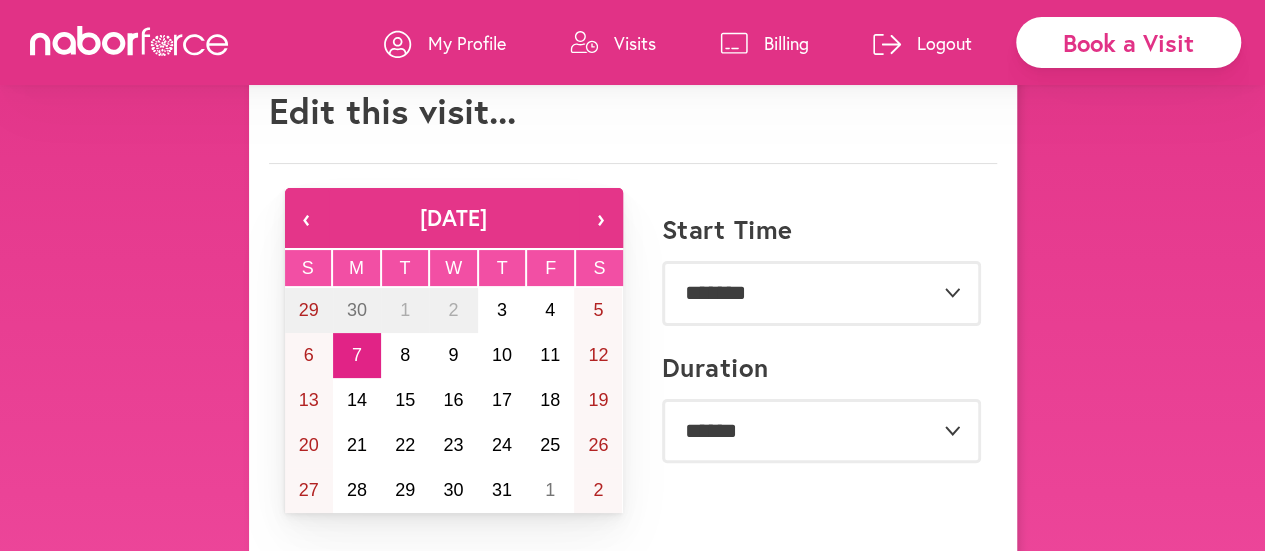 scroll, scrollTop: 0, scrollLeft: 0, axis: both 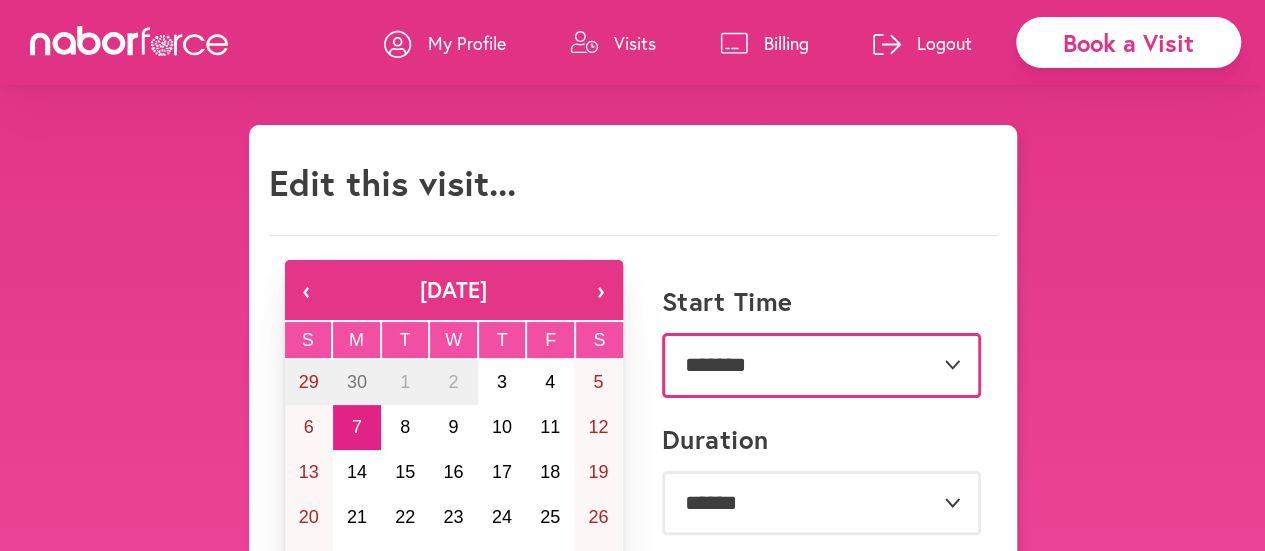 click on "**********" at bounding box center (821, 365) 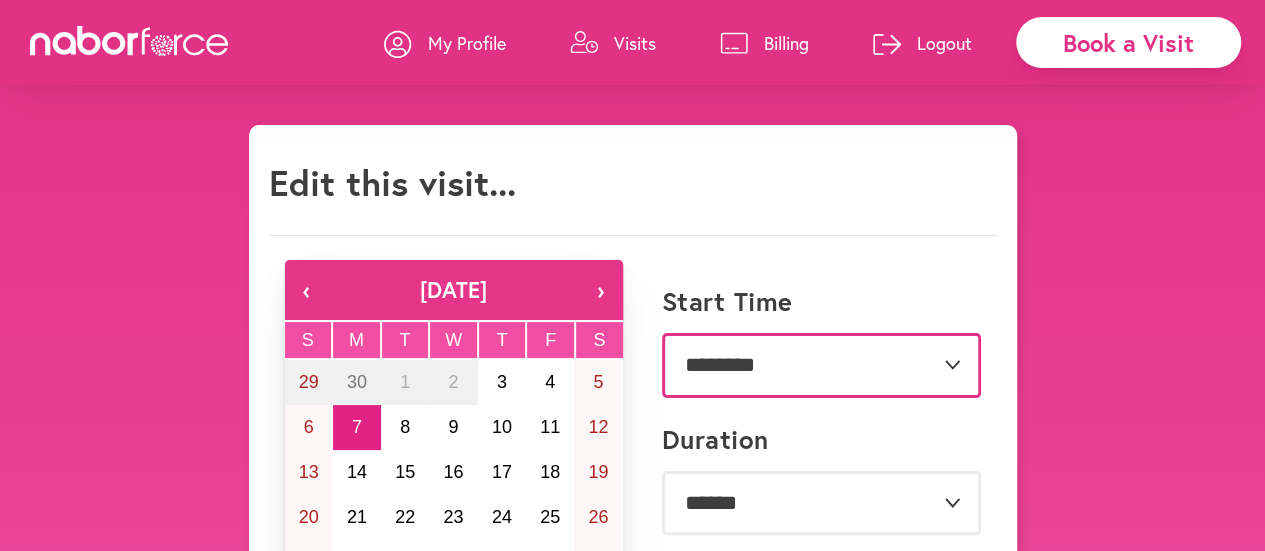 click on "**********" at bounding box center (821, 365) 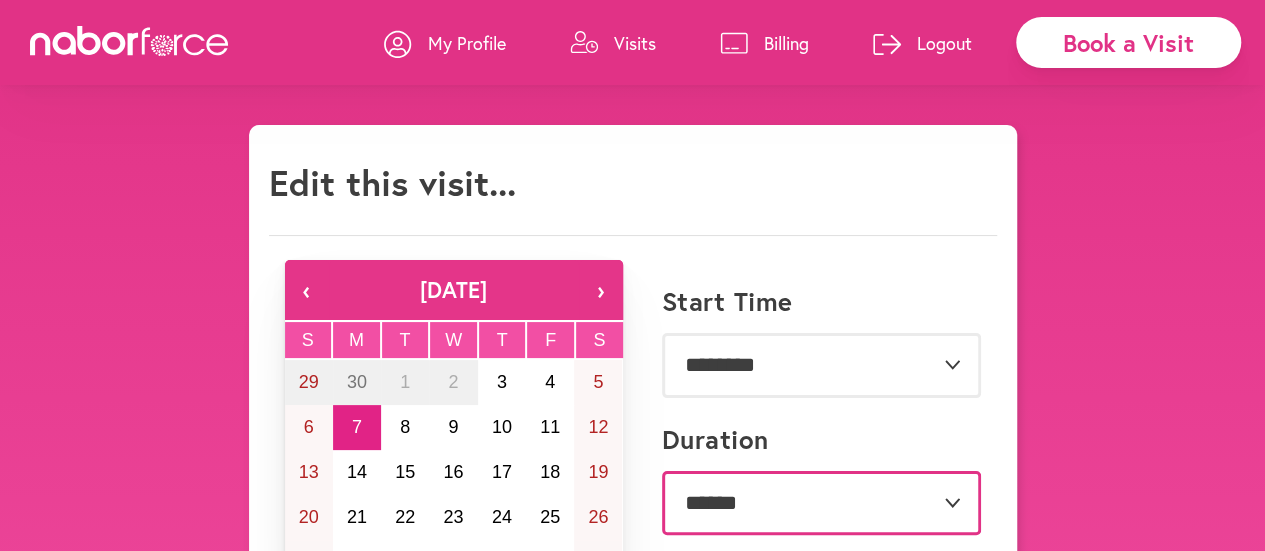 click on "**********" at bounding box center [821, 503] 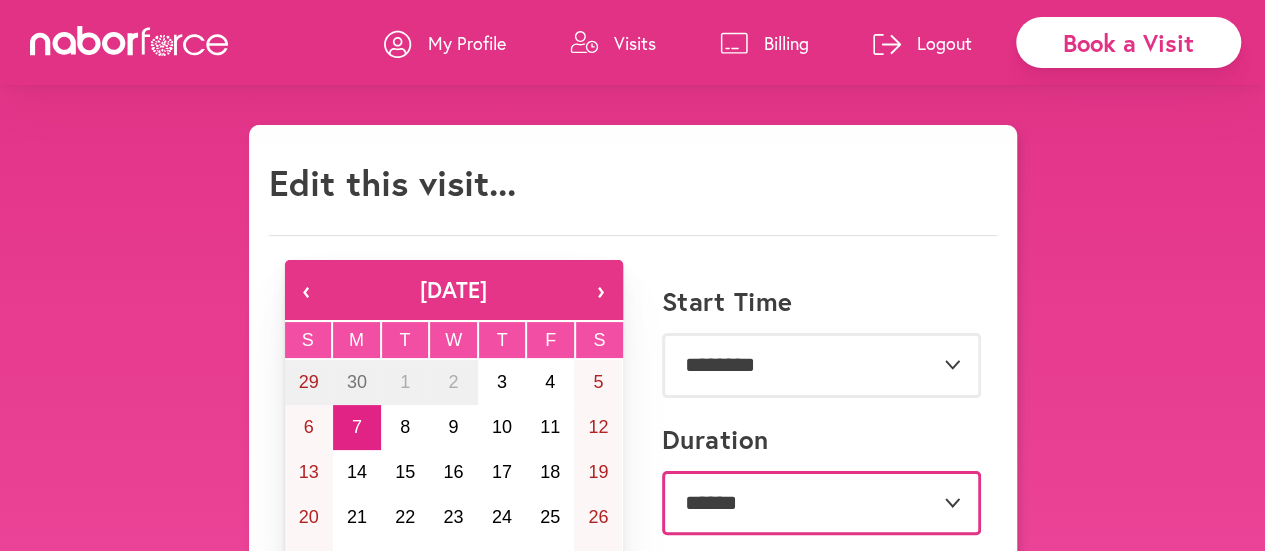 select on "***" 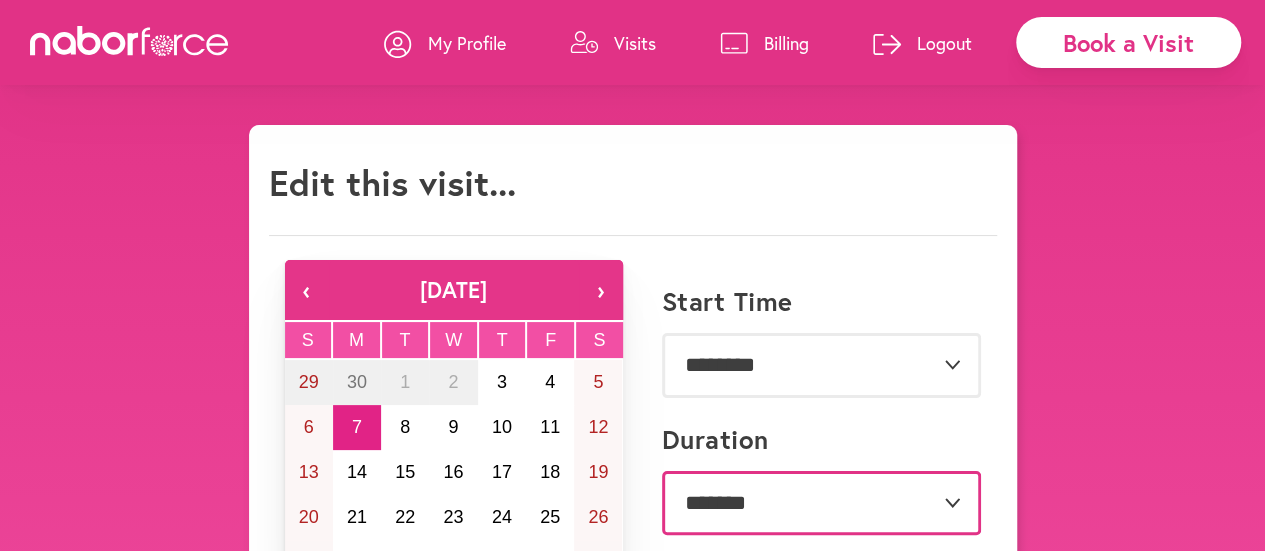 click on "**********" at bounding box center [821, 503] 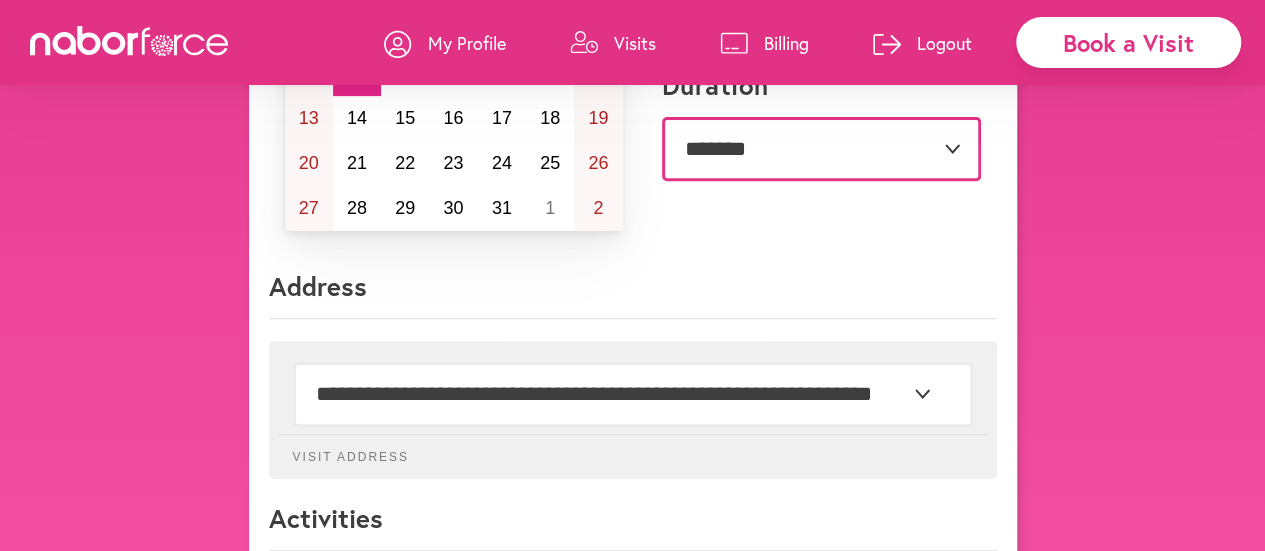 scroll, scrollTop: 367, scrollLeft: 0, axis: vertical 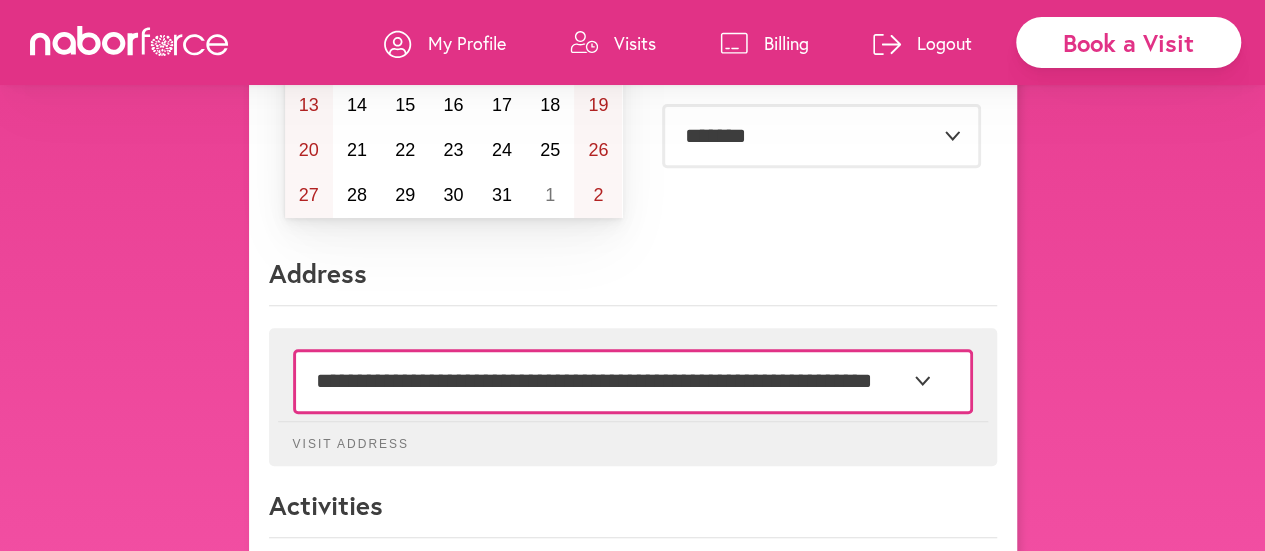 click on "**********" at bounding box center [633, 381] 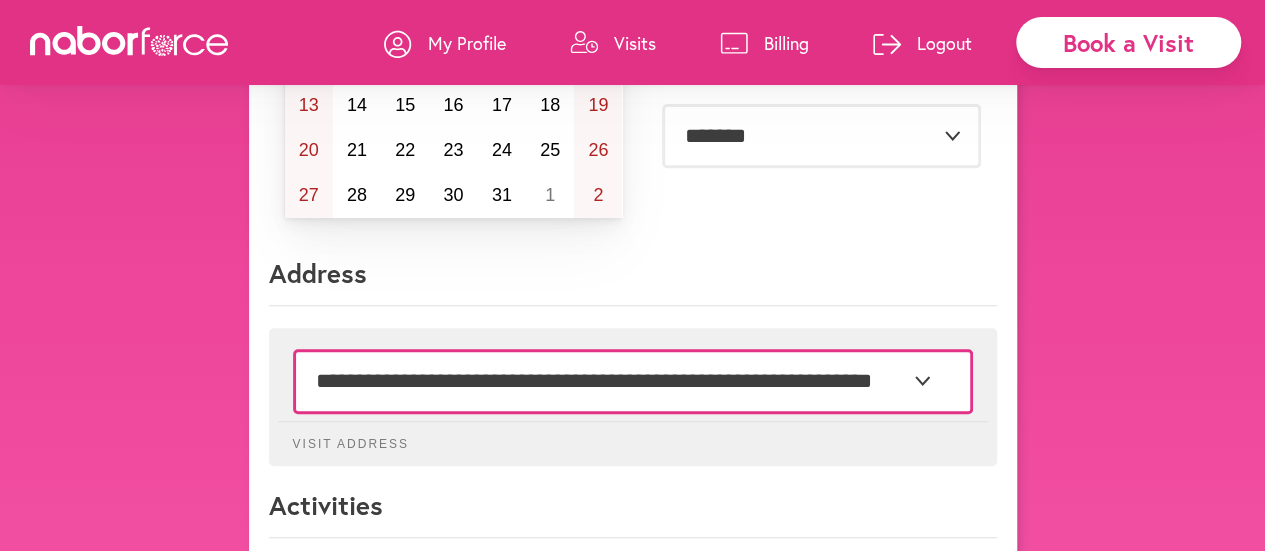 select on "***" 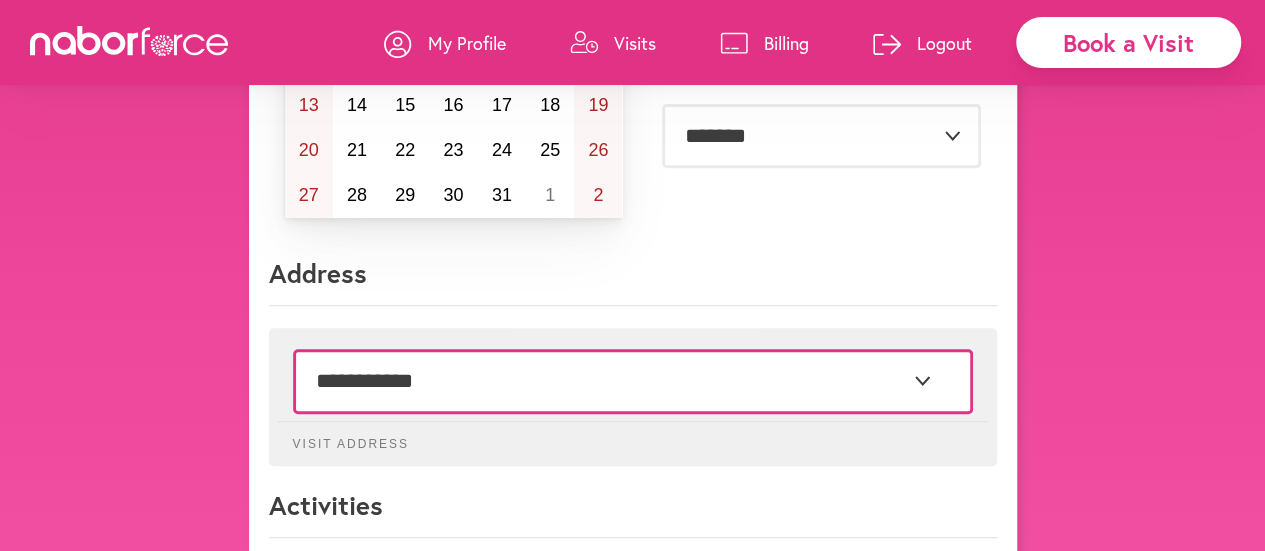 click on "**********" at bounding box center [633, 381] 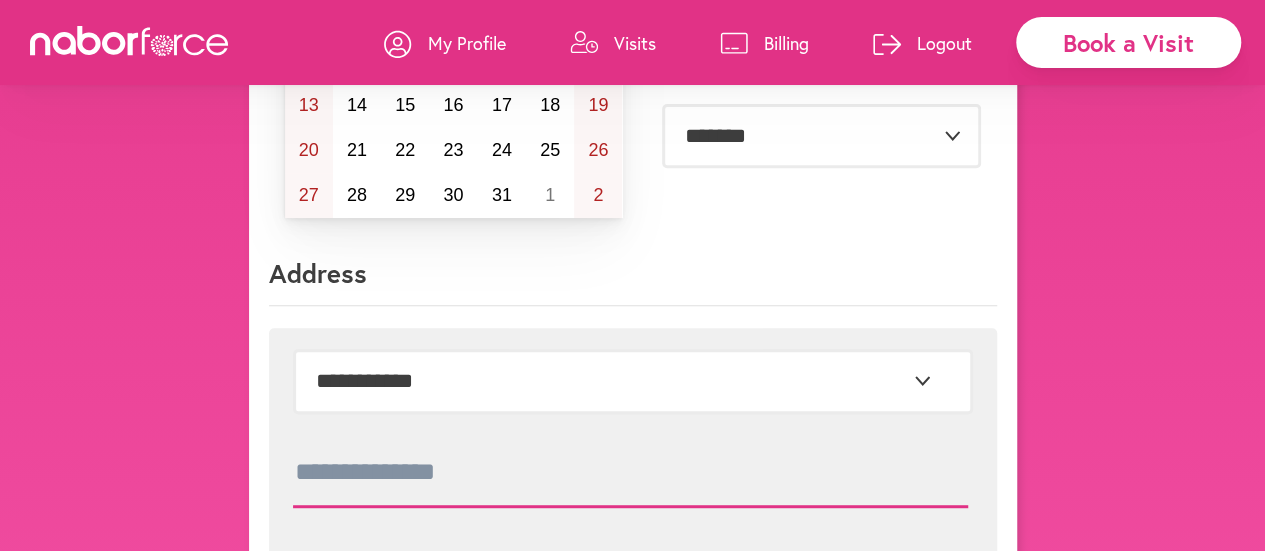 click at bounding box center (630, 473) 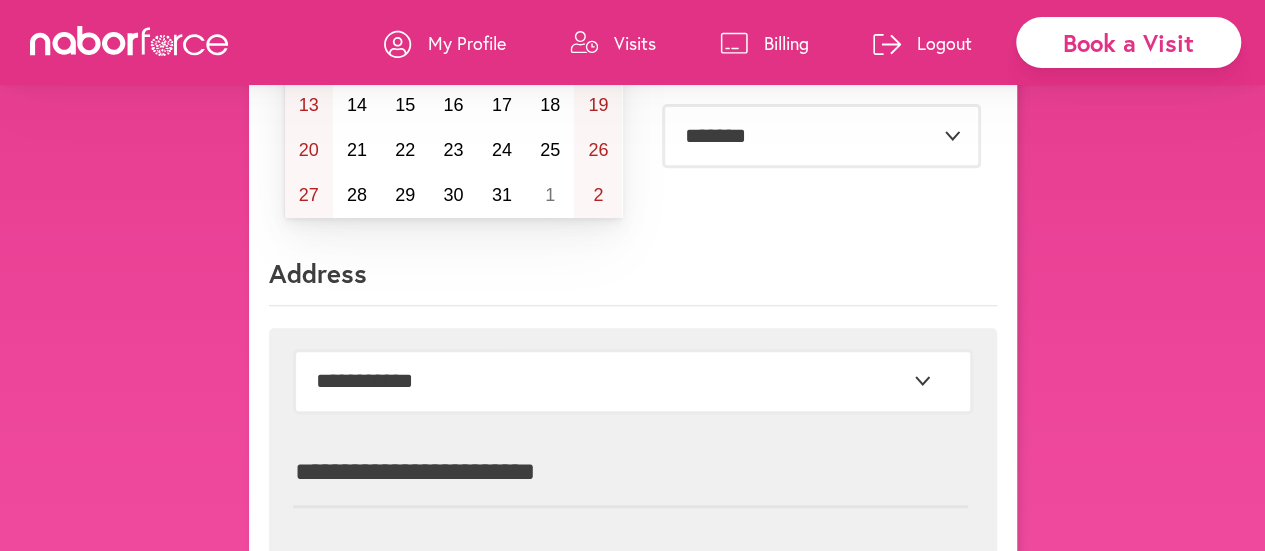 type on "**********" 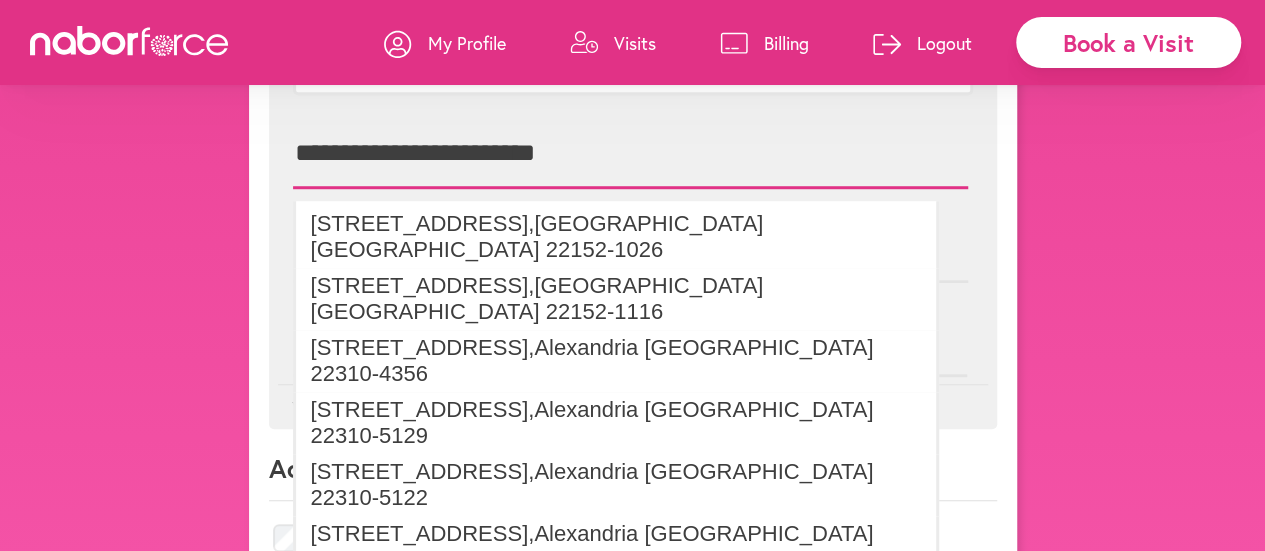 scroll, scrollTop: 689, scrollLeft: 0, axis: vertical 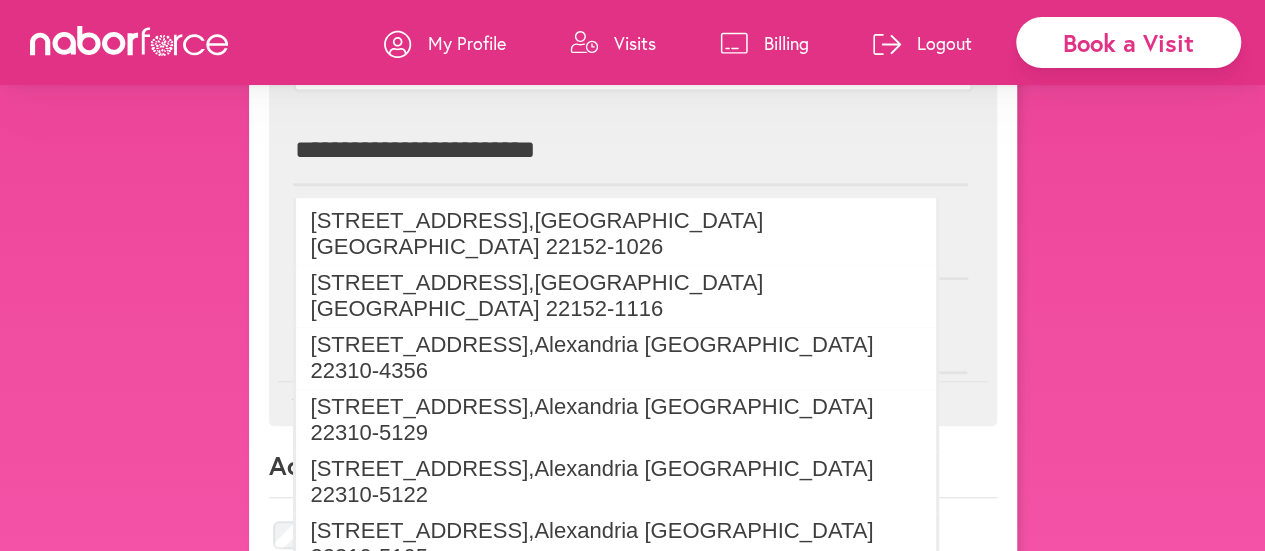 click on "**********" 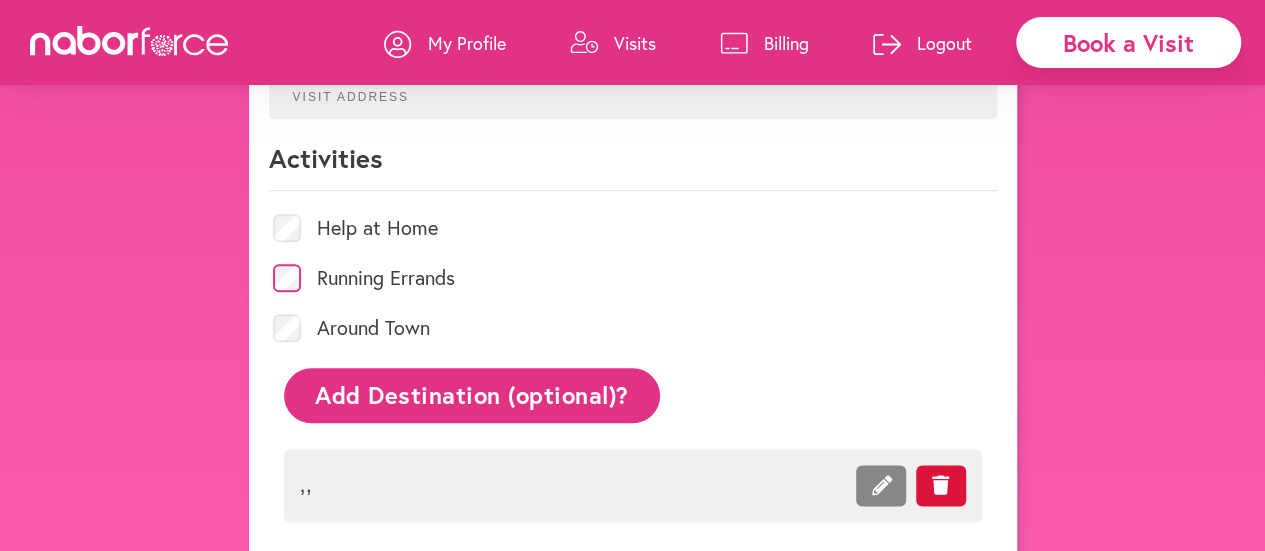scroll, scrollTop: 1008, scrollLeft: 0, axis: vertical 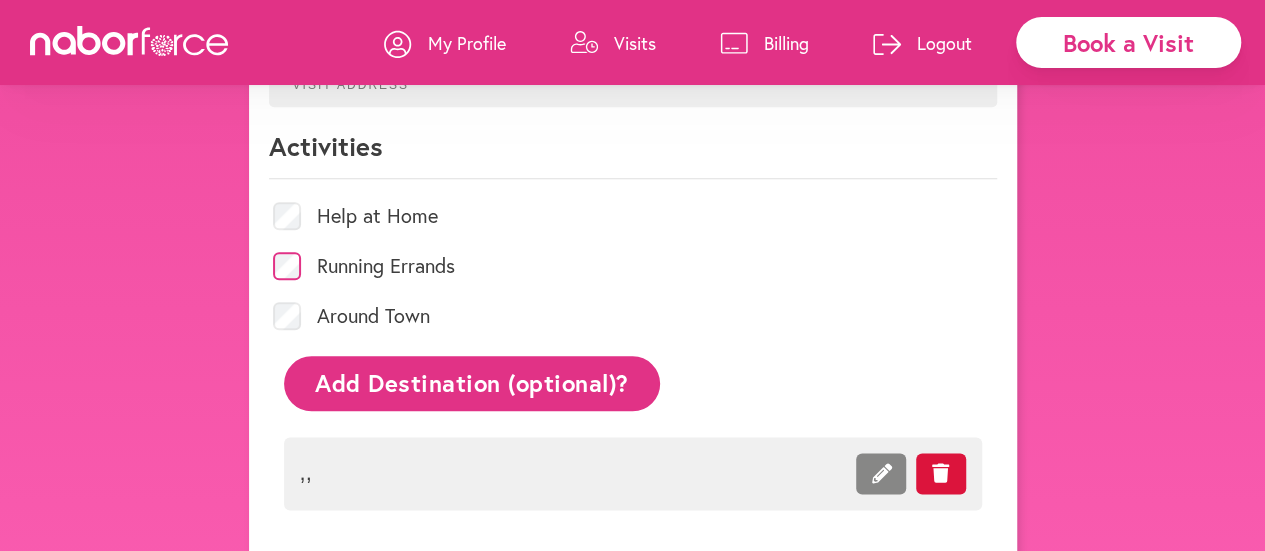 click on "Add Destination (optional)?" 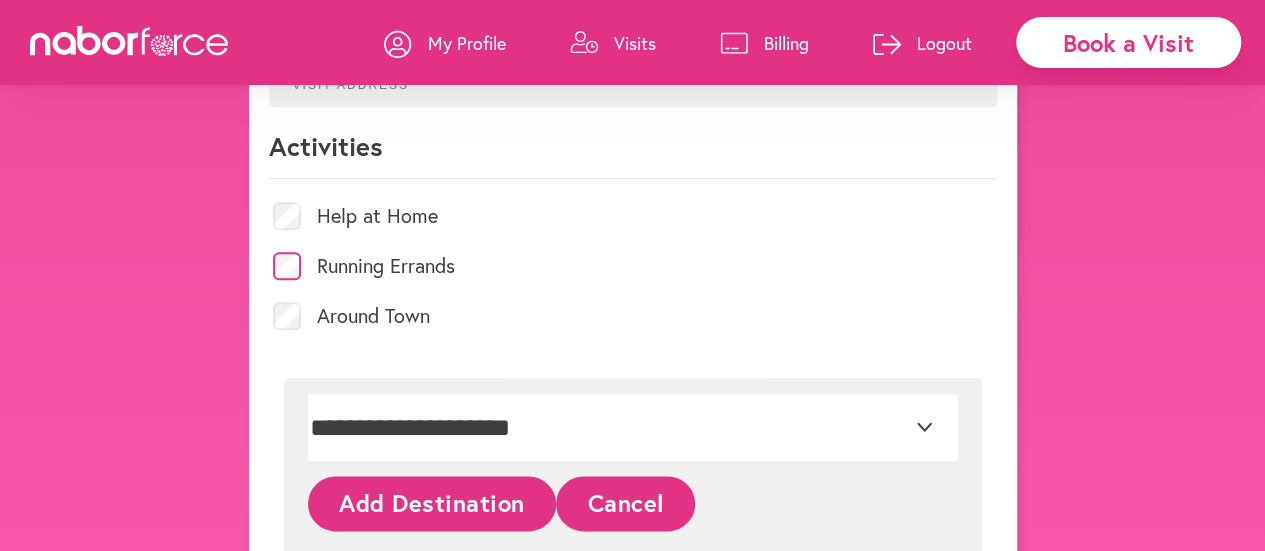 click on "Add Destination" 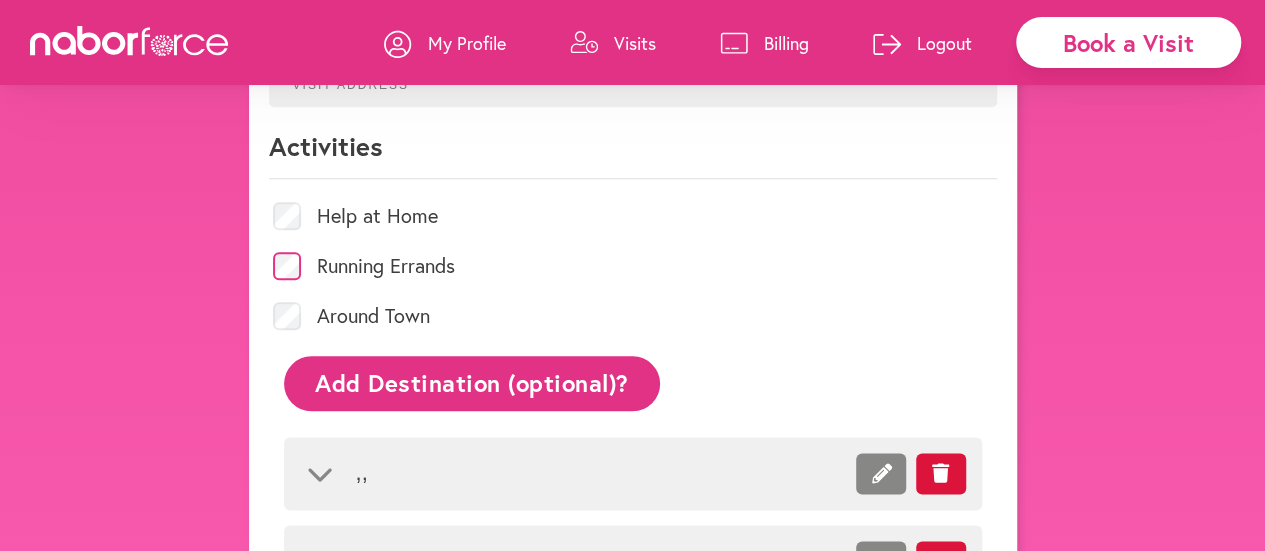 click on ",  ," at bounding box center (576, 473) 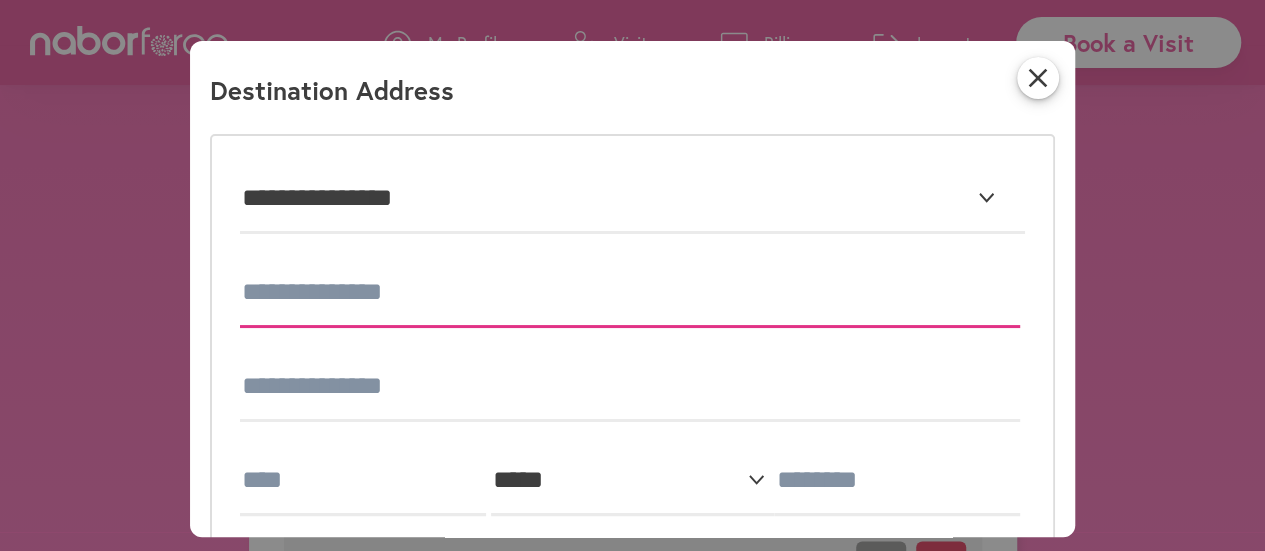 click at bounding box center (630, 293) 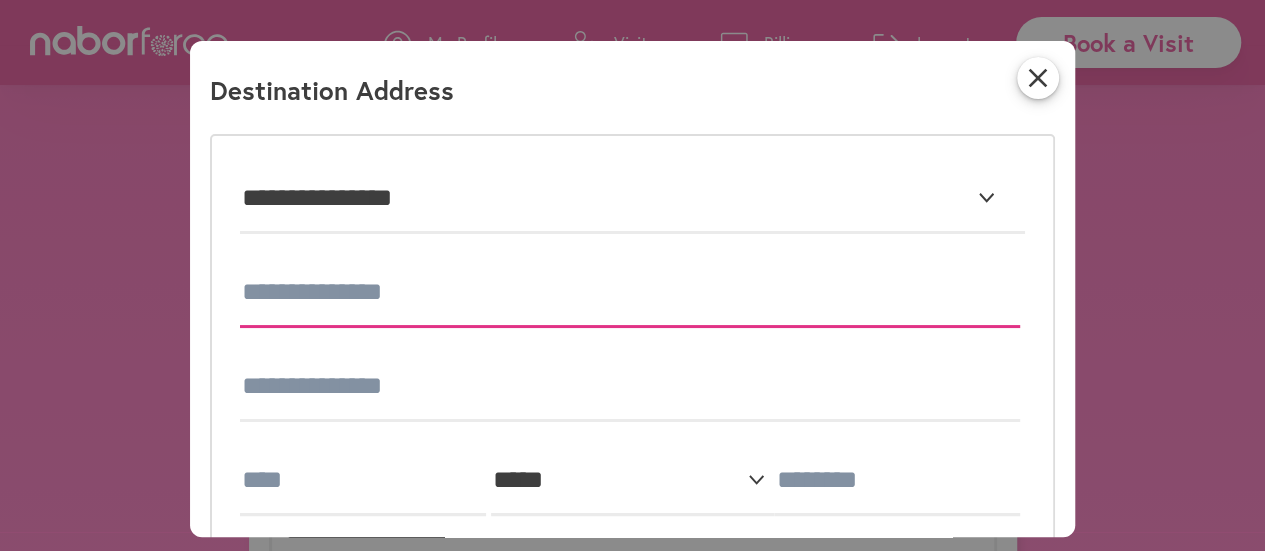 scroll, scrollTop: 1368, scrollLeft: 0, axis: vertical 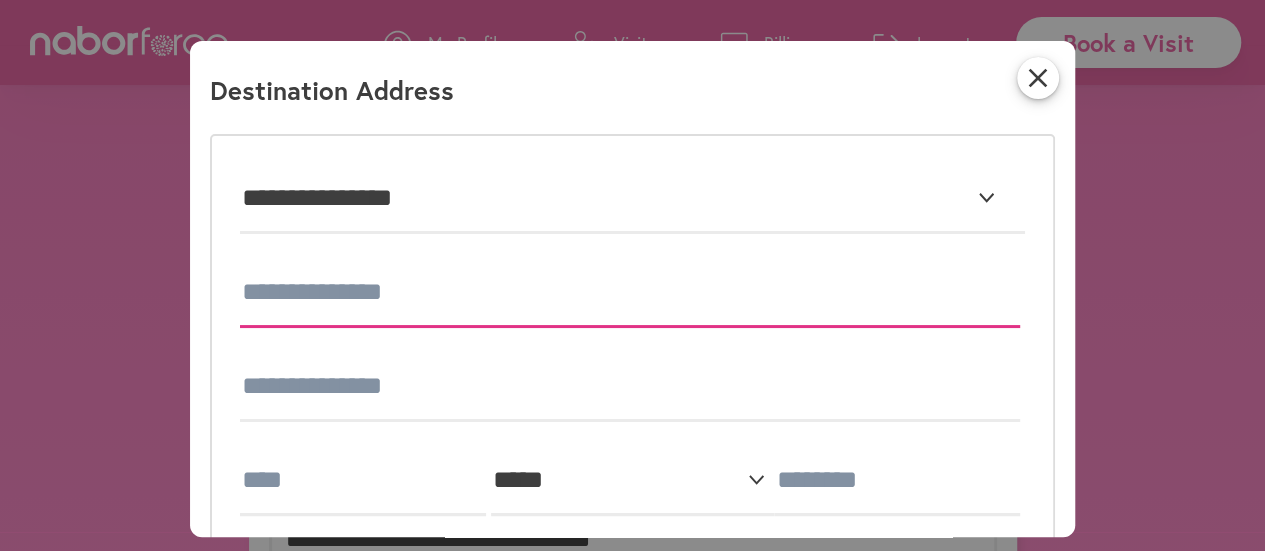 click at bounding box center [630, 293] 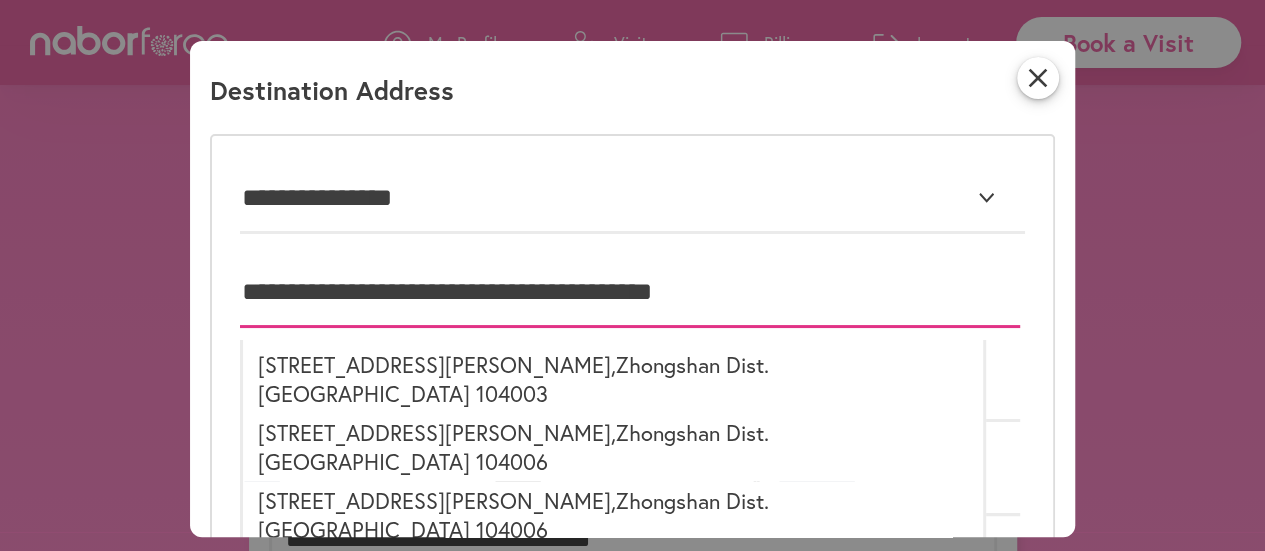 type on "**********" 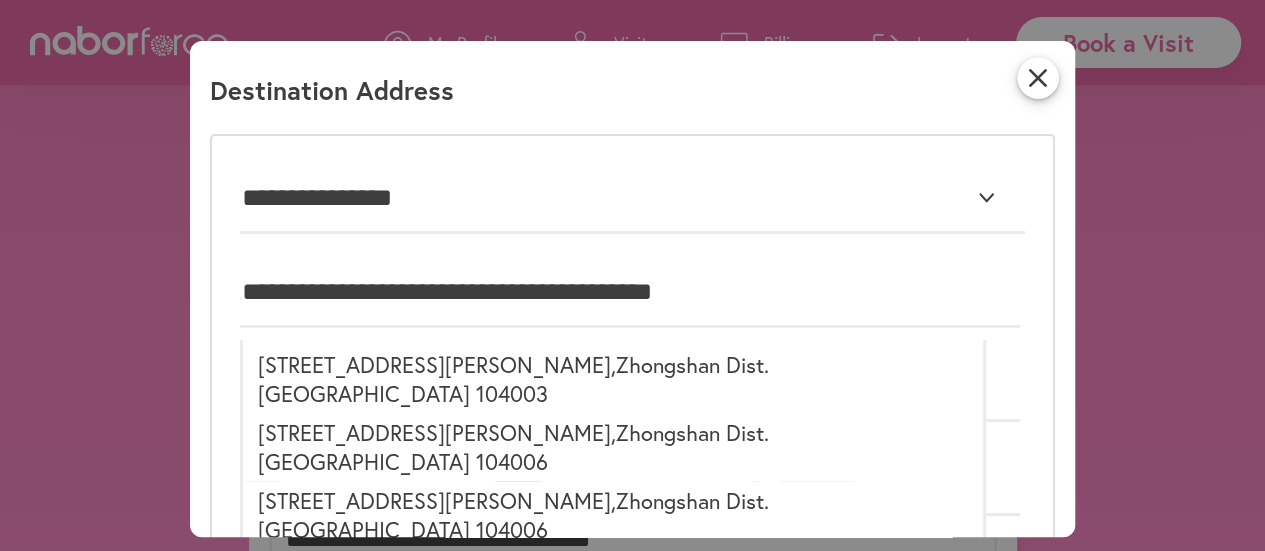 click on "**********" at bounding box center [633, 393] 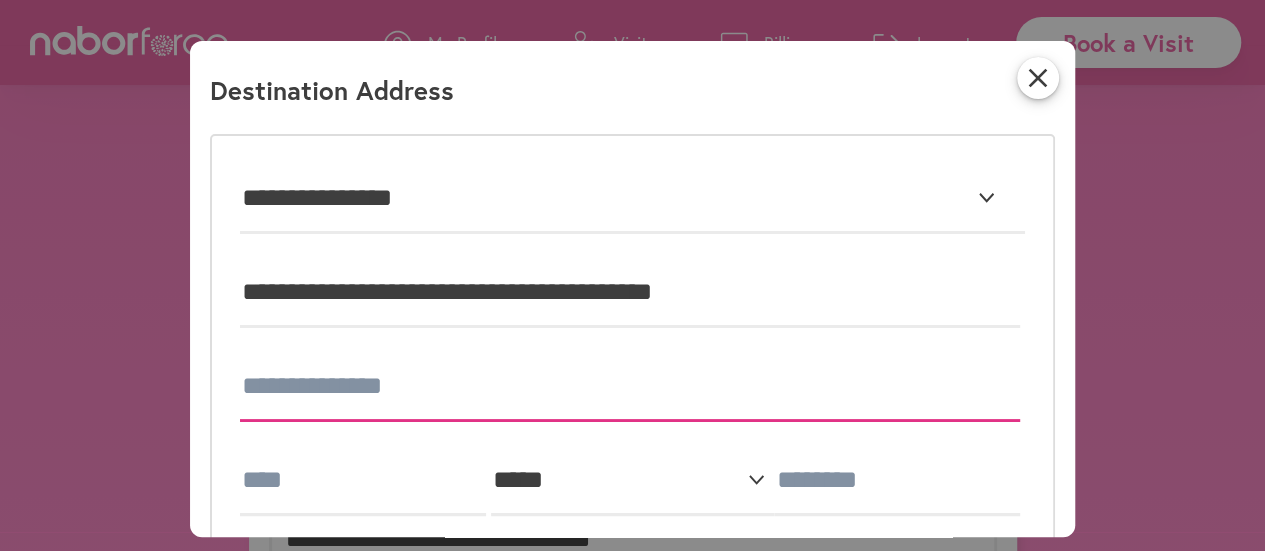 click at bounding box center [630, 387] 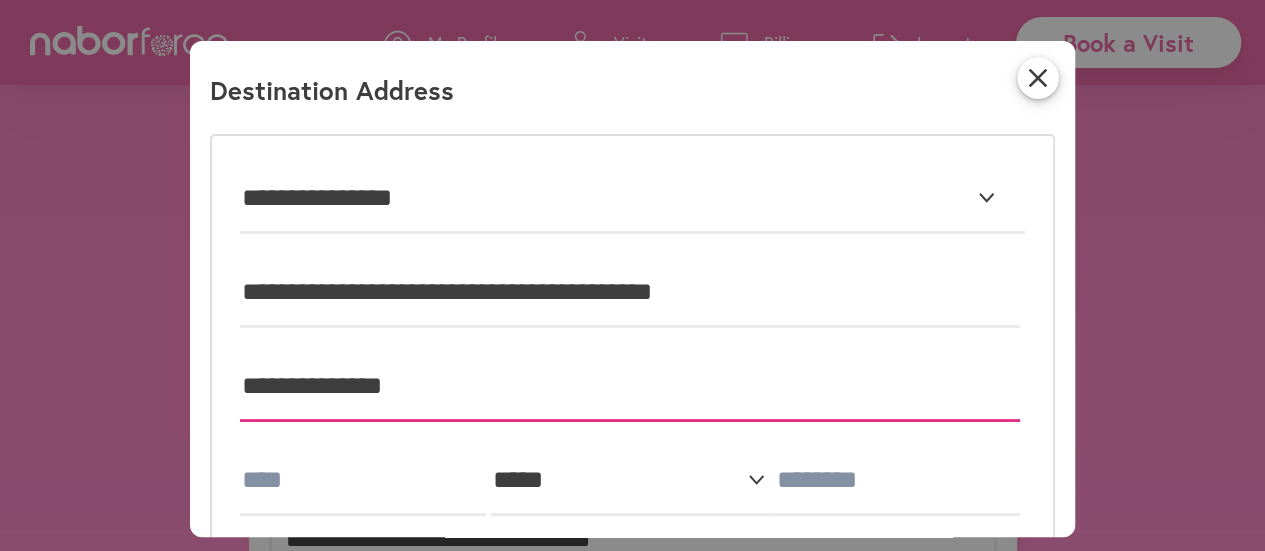 type on "**********" 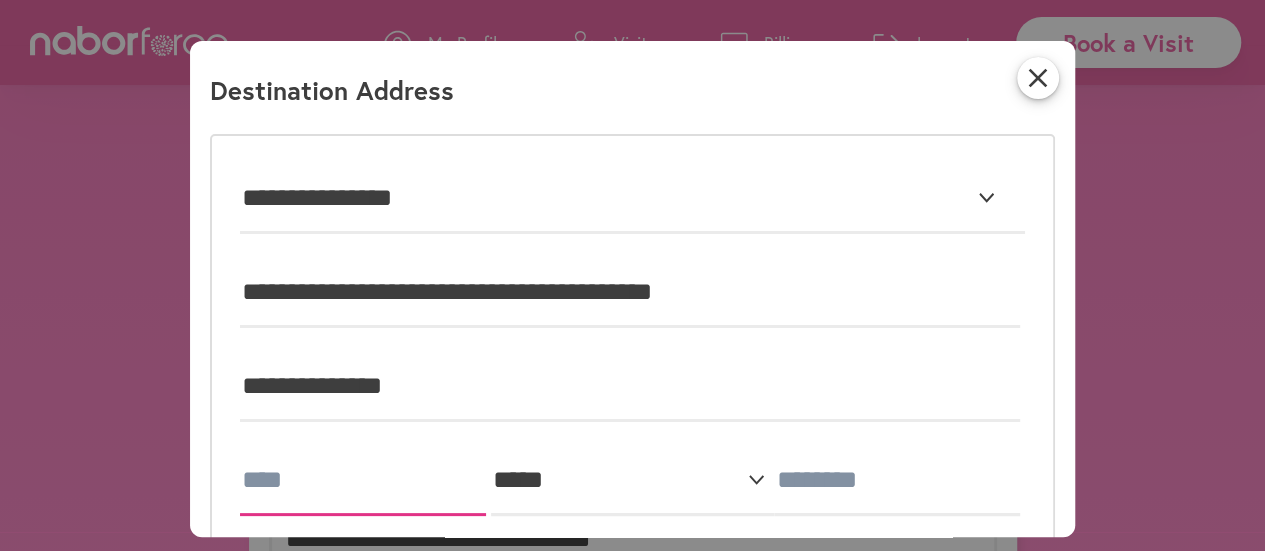 click at bounding box center (363, 481) 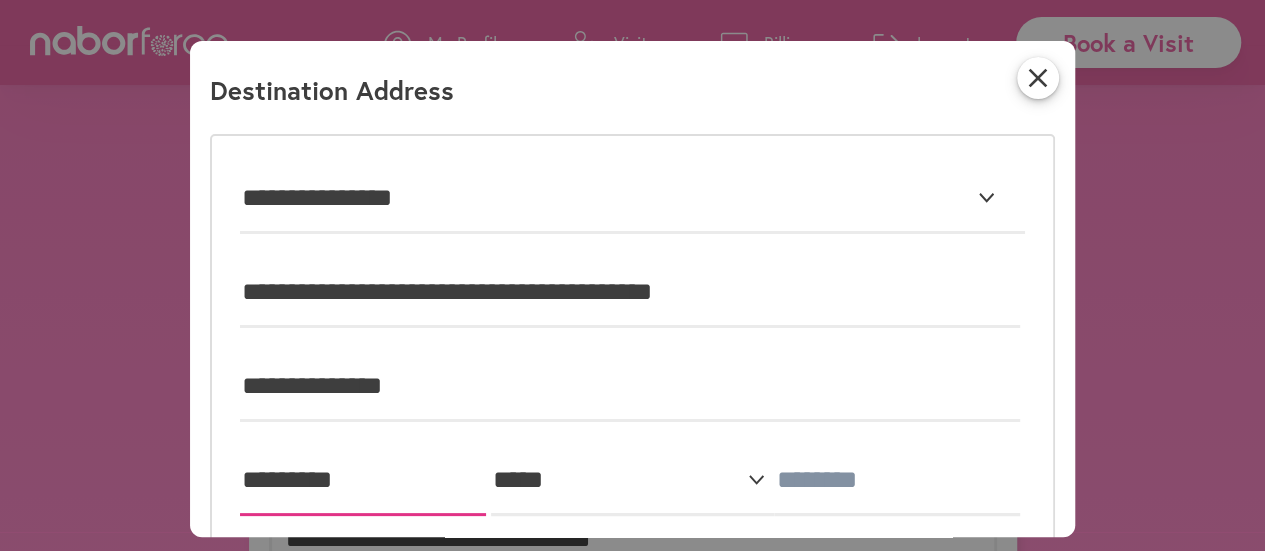 type on "*********" 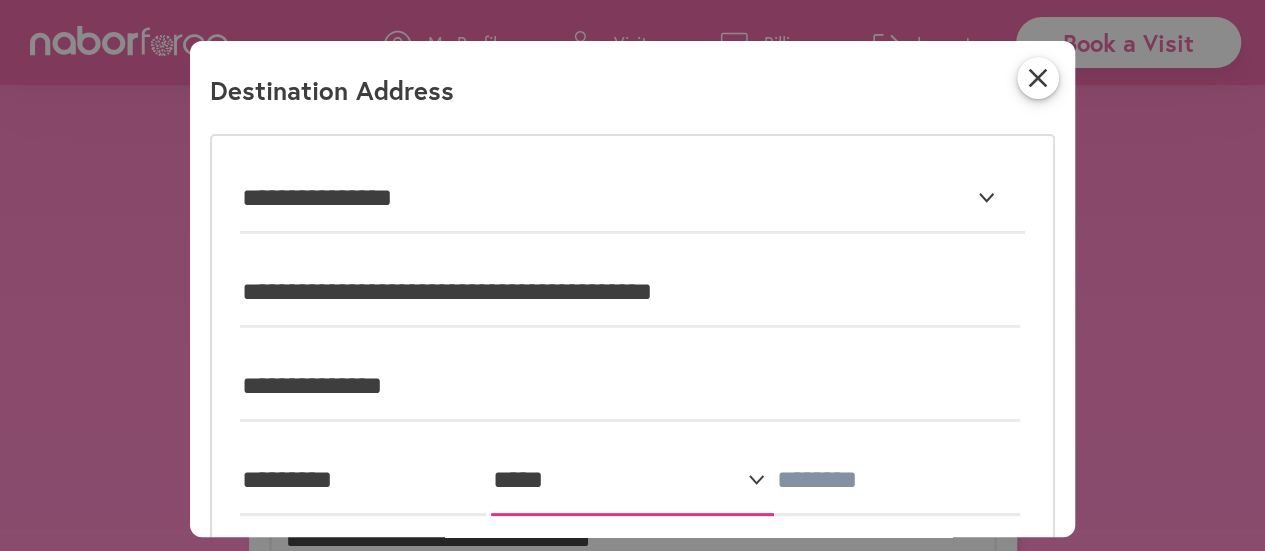 click on "**********" at bounding box center (633, 481) 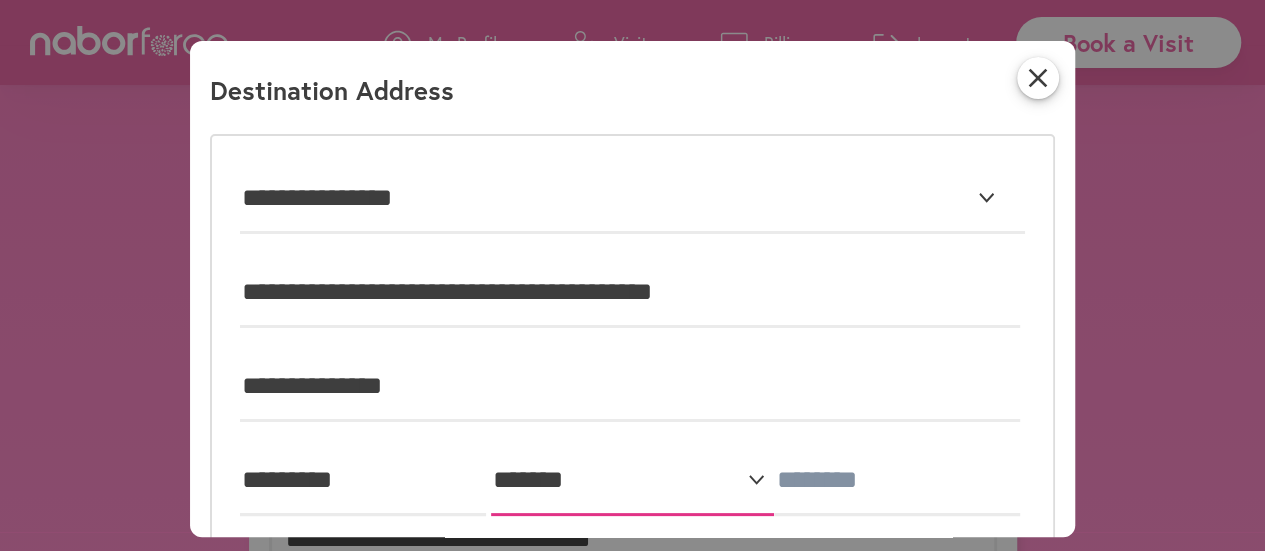 click on "**********" at bounding box center [633, 481] 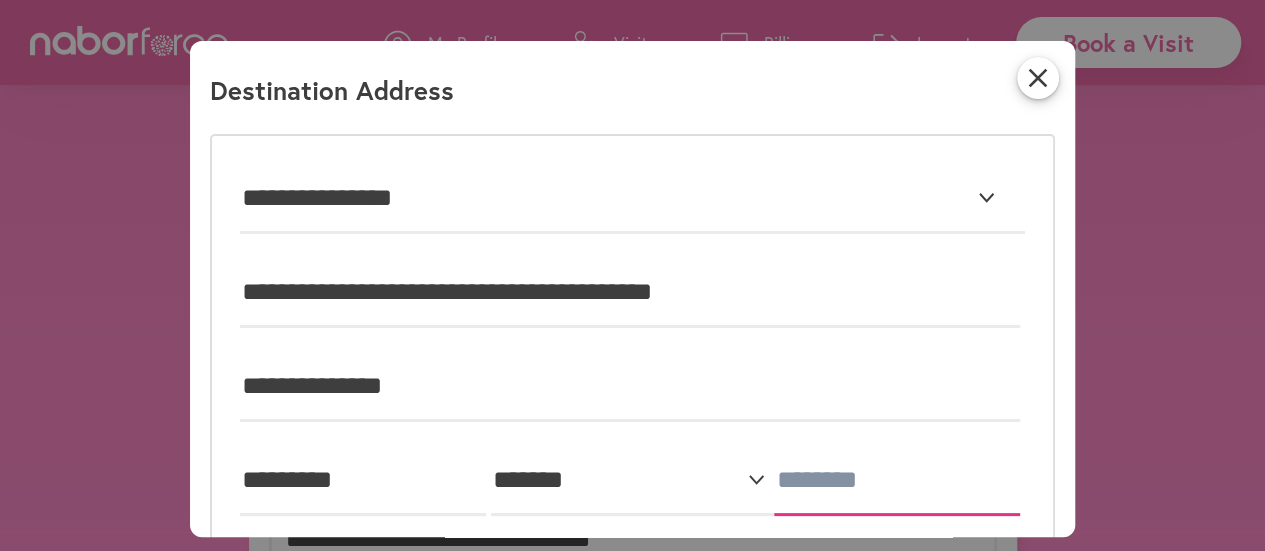 click at bounding box center [897, 481] 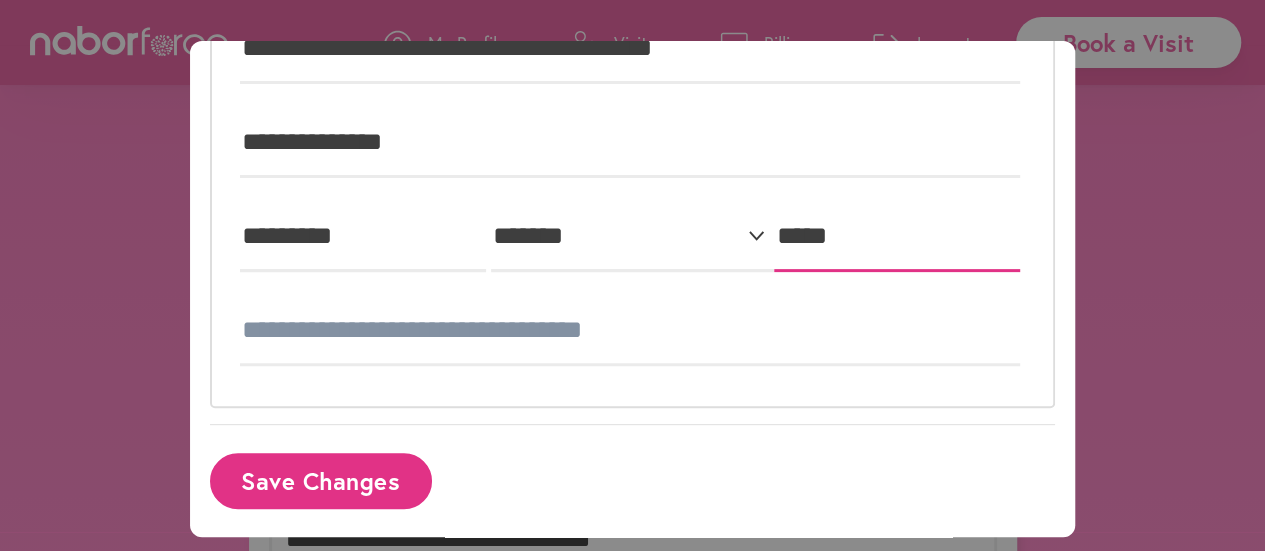 scroll, scrollTop: 245, scrollLeft: 0, axis: vertical 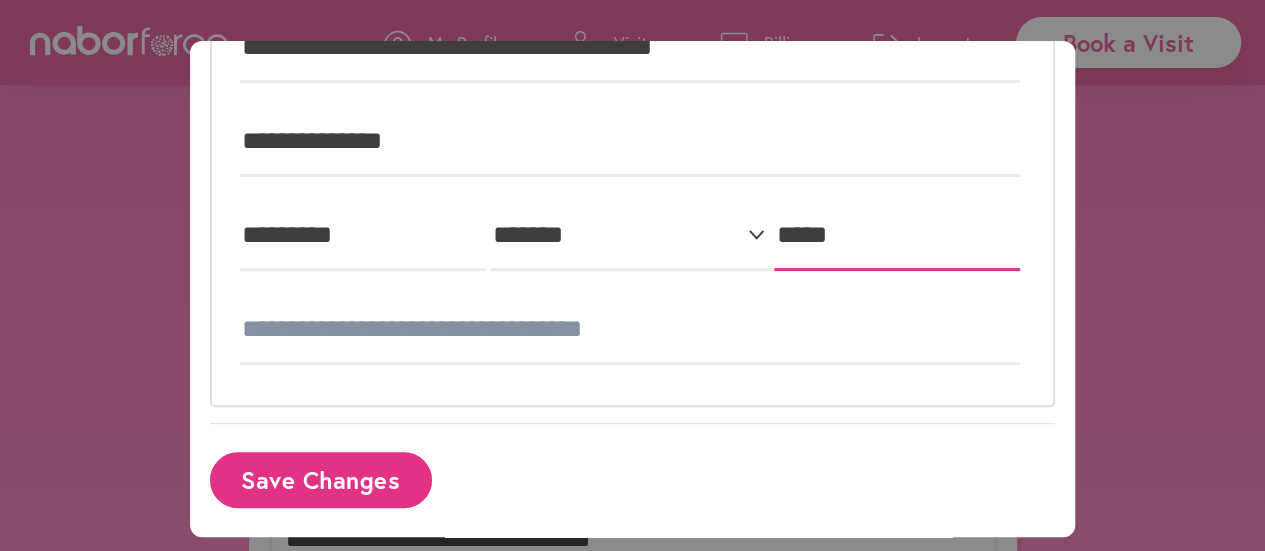 type on "*****" 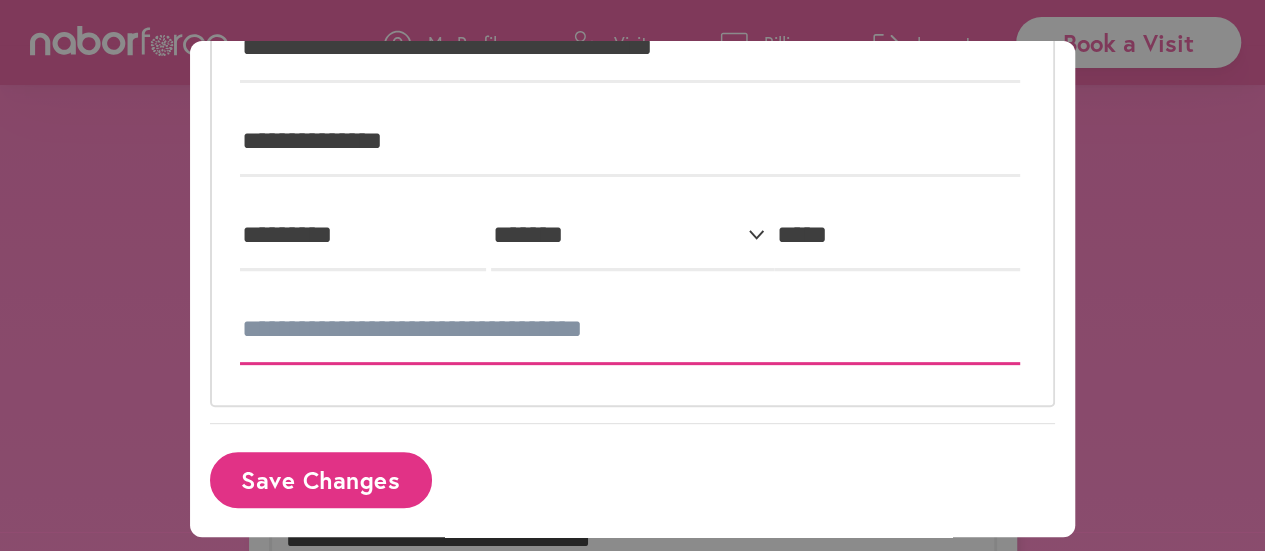 click at bounding box center (630, 330) 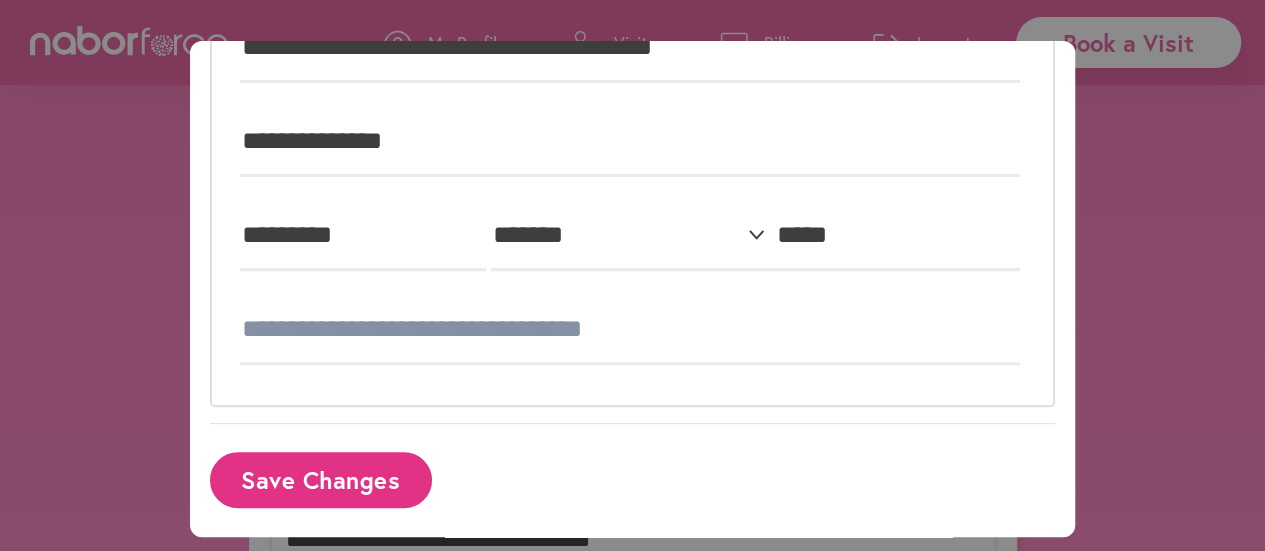 click on "Save Changes" at bounding box center (321, 479) 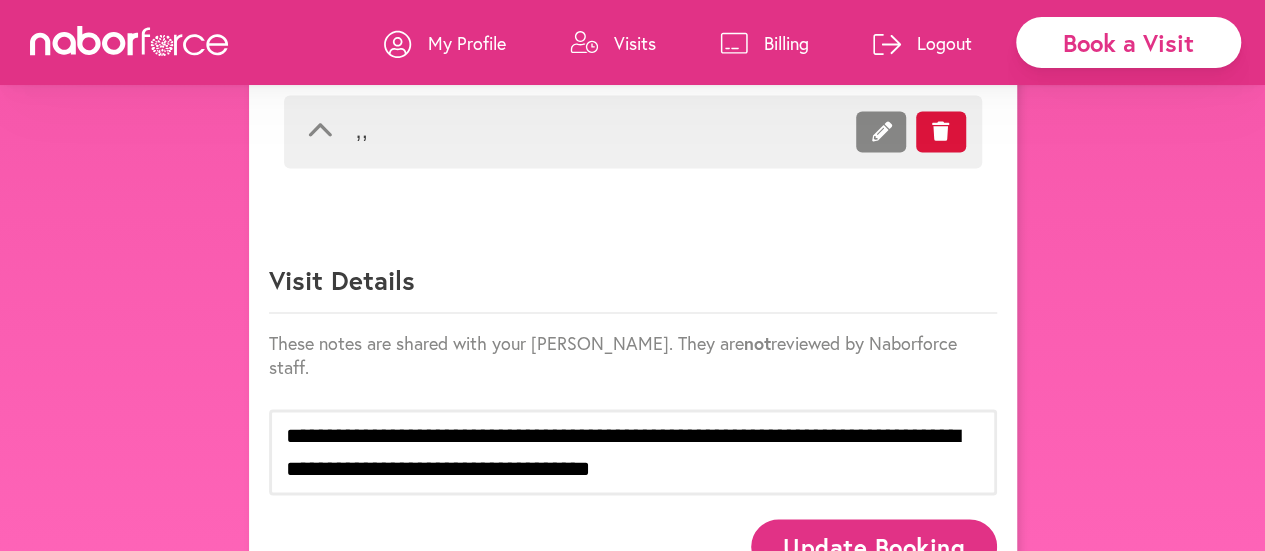 scroll, scrollTop: 1483, scrollLeft: 0, axis: vertical 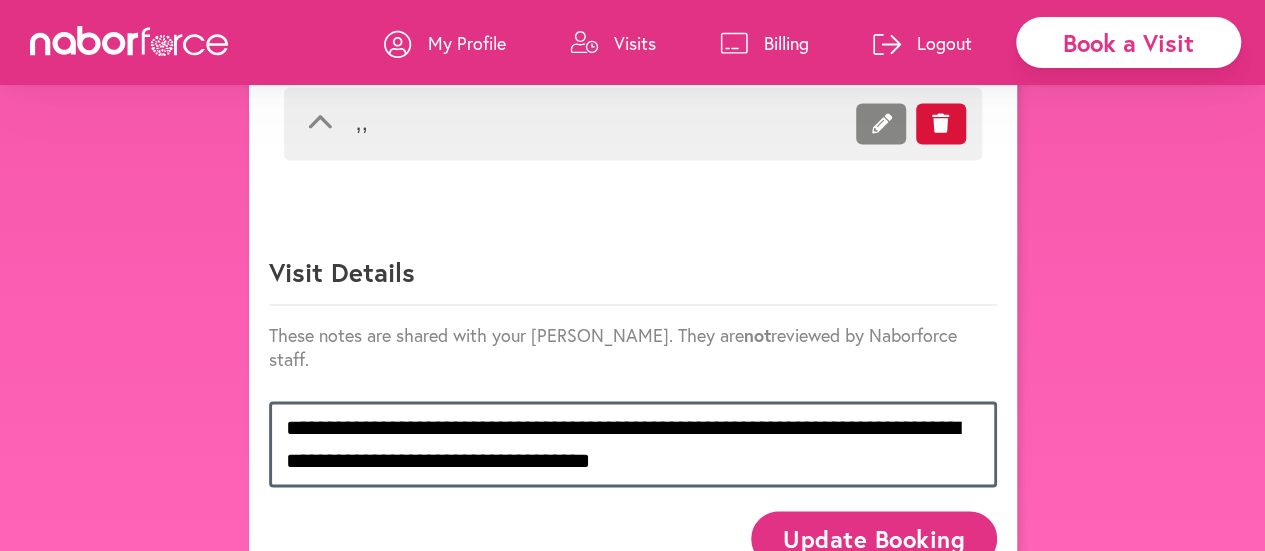 click on "**********" at bounding box center (633, 444) 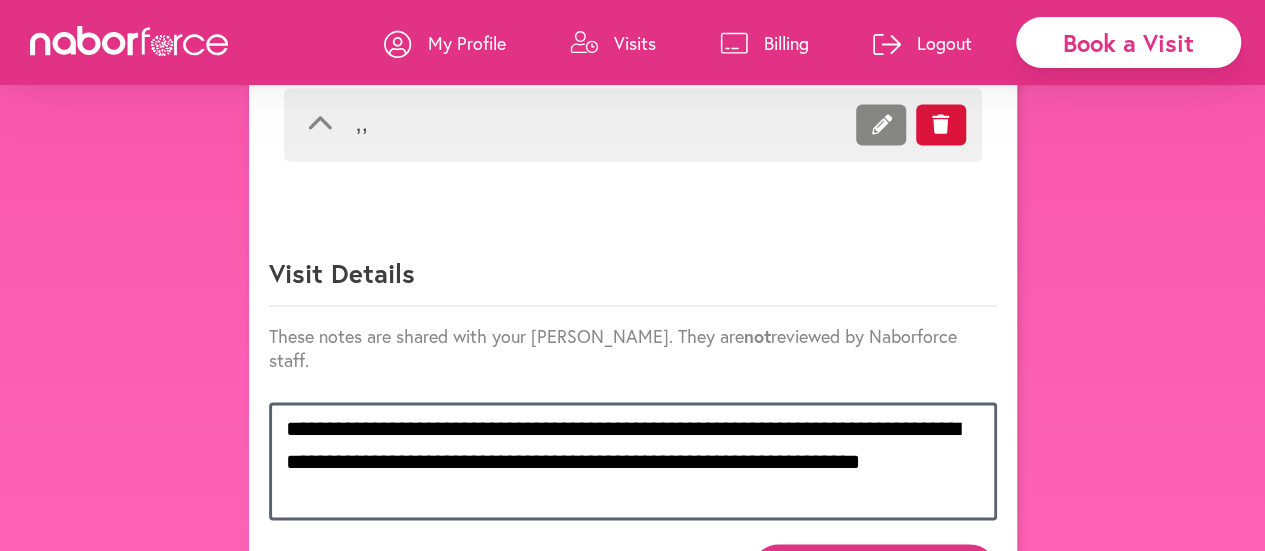 scroll, scrollTop: 1483, scrollLeft: 0, axis: vertical 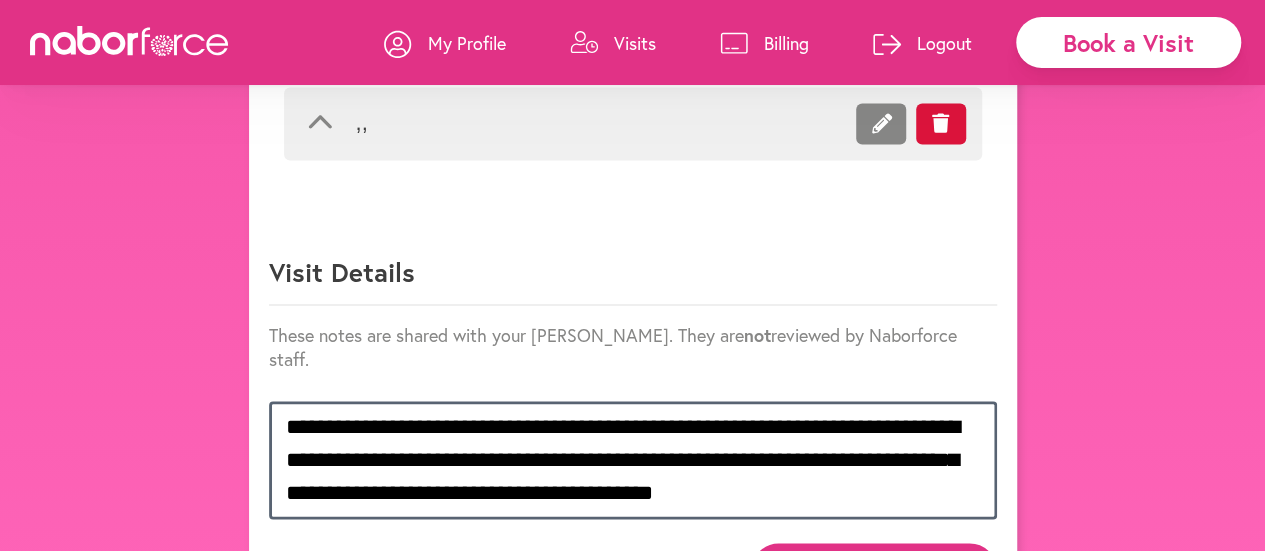 click on "**********" at bounding box center [633, 460] 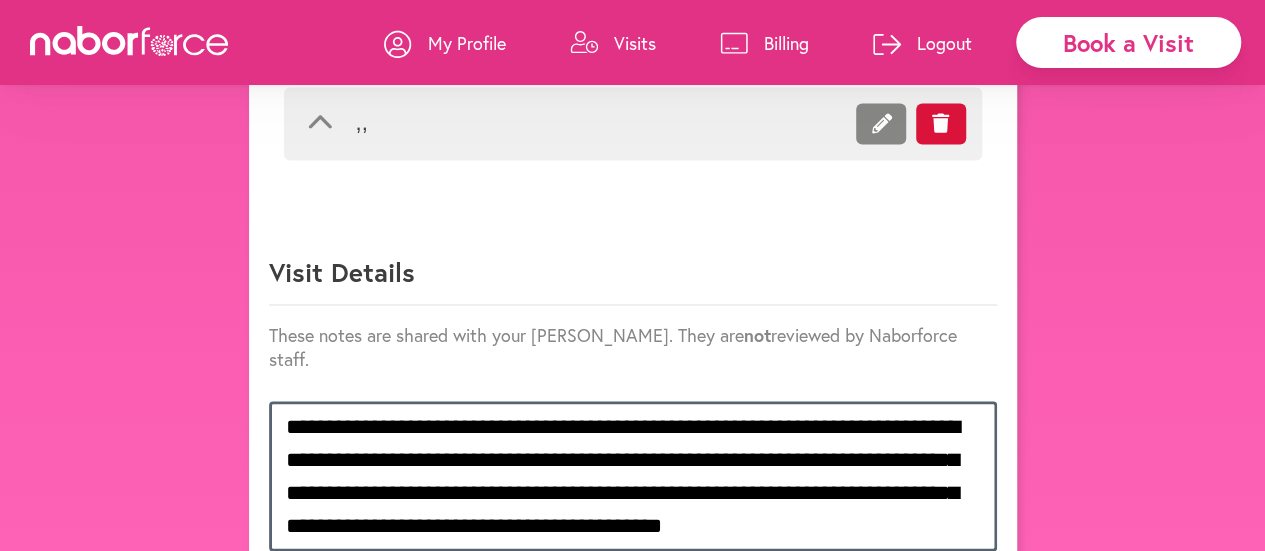 scroll, scrollTop: 1547, scrollLeft: 0, axis: vertical 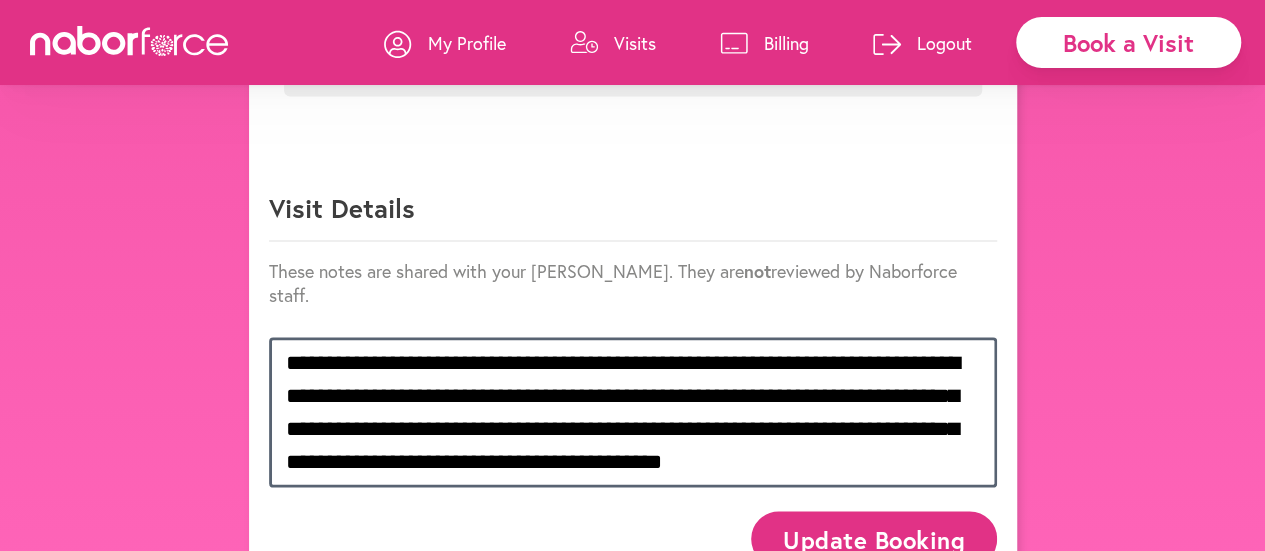 type on "**********" 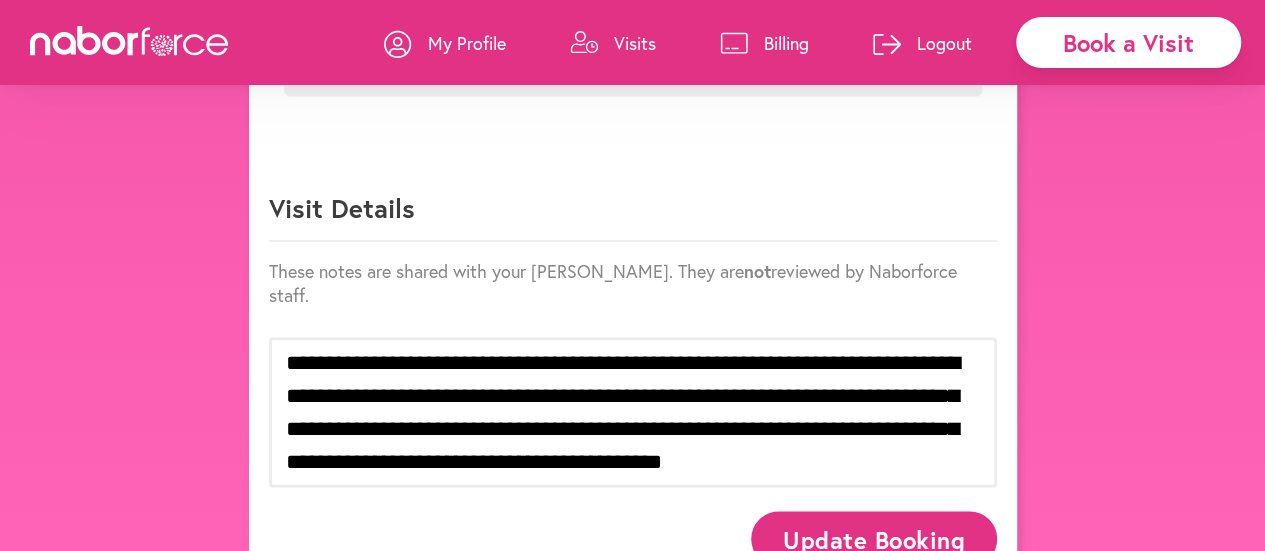 click on "Update Booking" at bounding box center [873, 538] 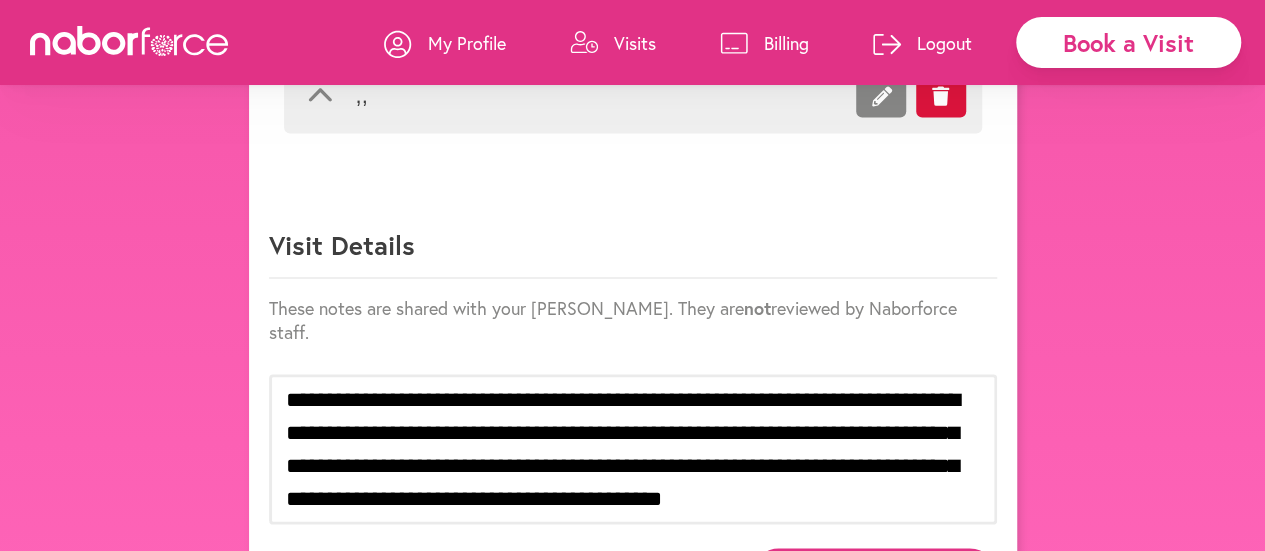 scroll, scrollTop: 1547, scrollLeft: 0, axis: vertical 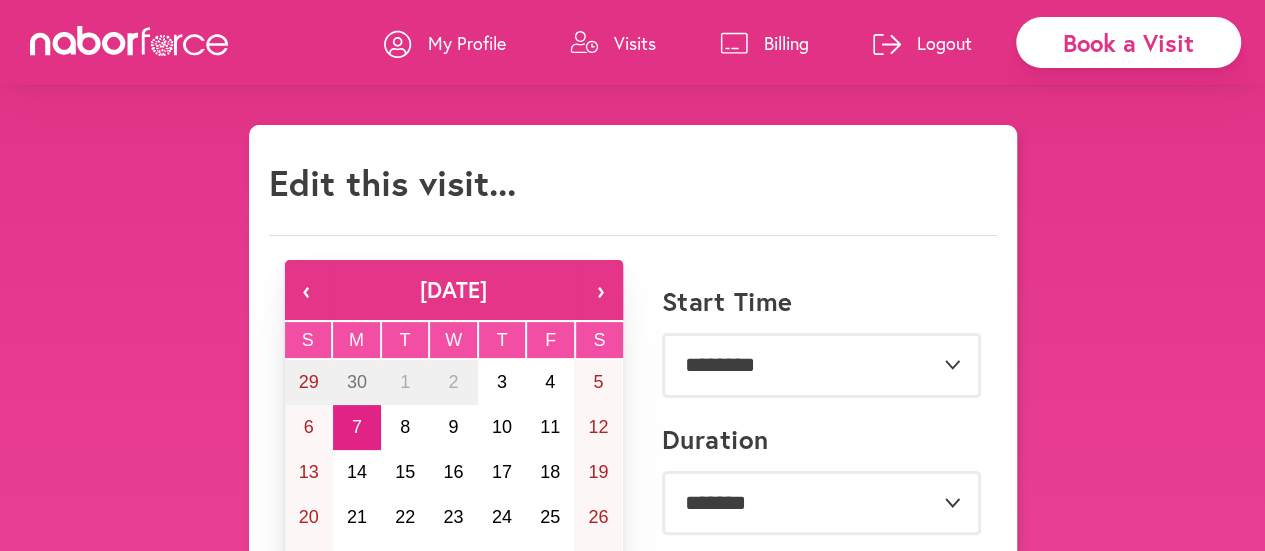 click on "Visits" at bounding box center [613, 43] 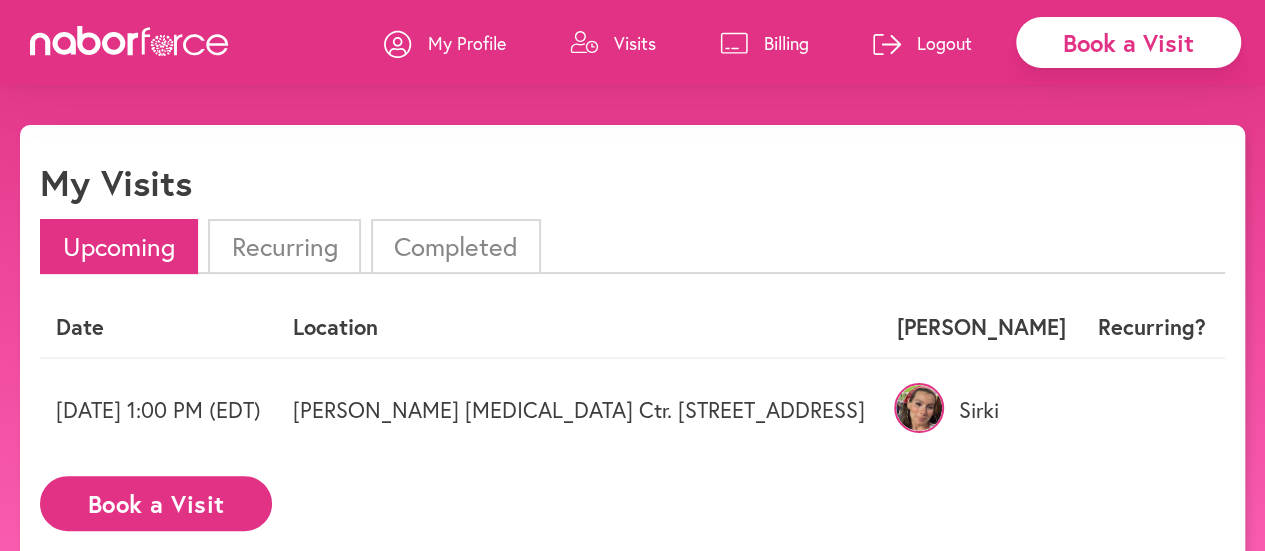 click 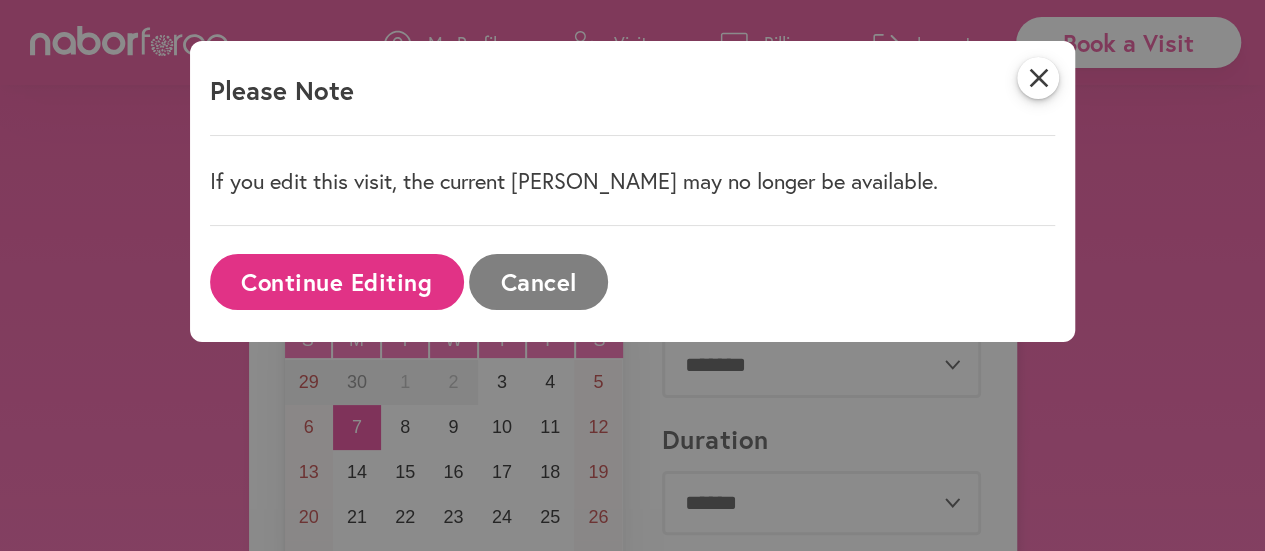 click on "Cancel" at bounding box center (538, 281) 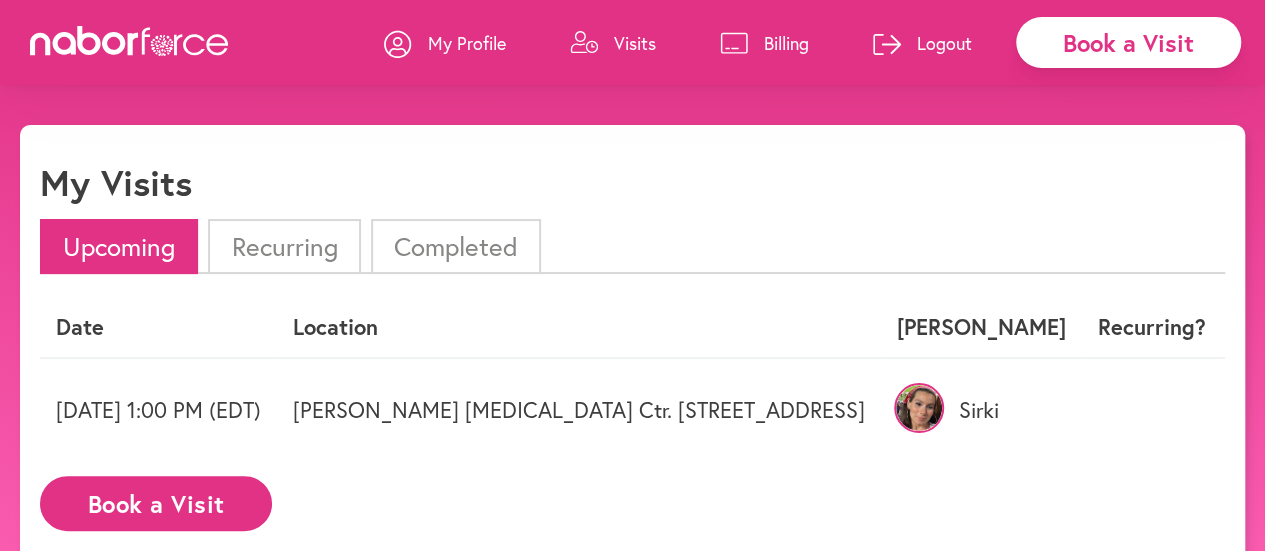 click on "[PERSON_NAME] [MEDICAL_DATA] Ctr. [STREET_ADDRESS]" at bounding box center [579, 409] 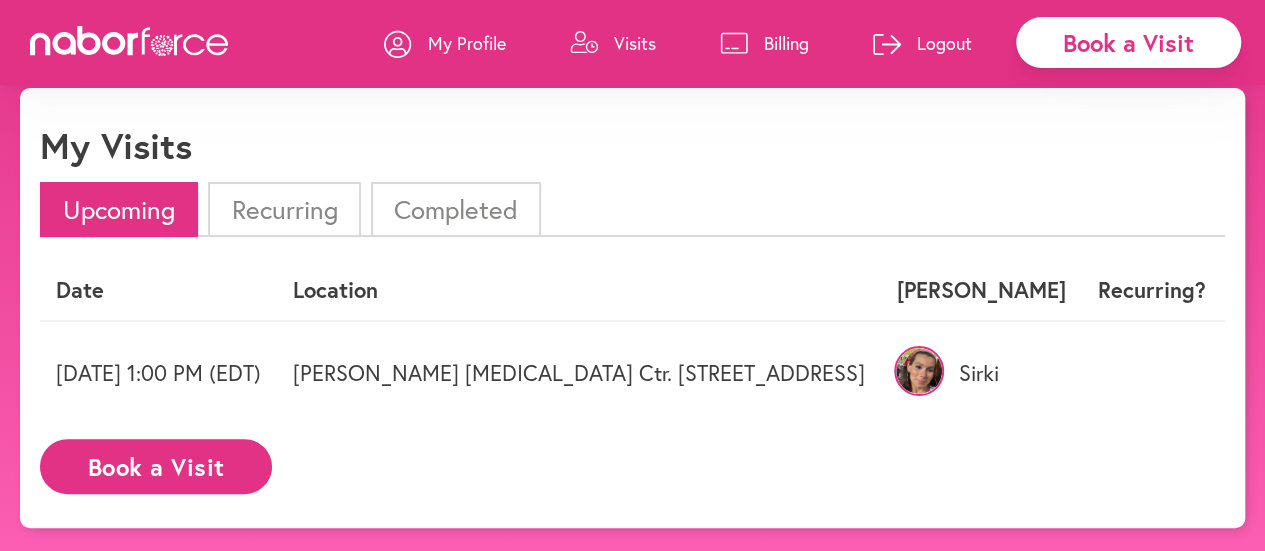 scroll, scrollTop: 0, scrollLeft: 0, axis: both 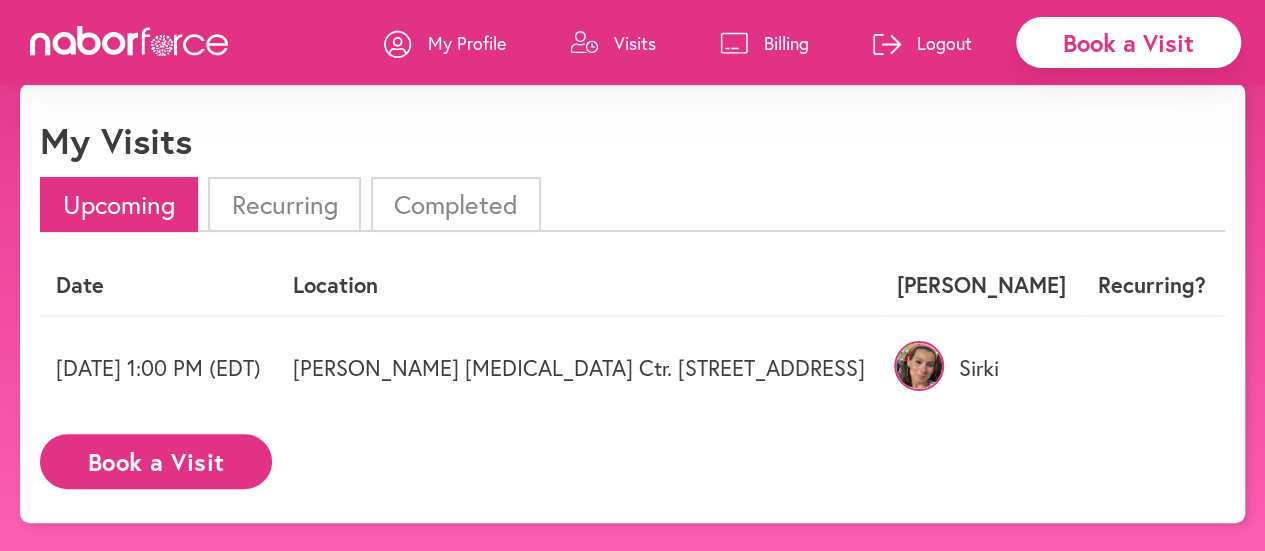 click 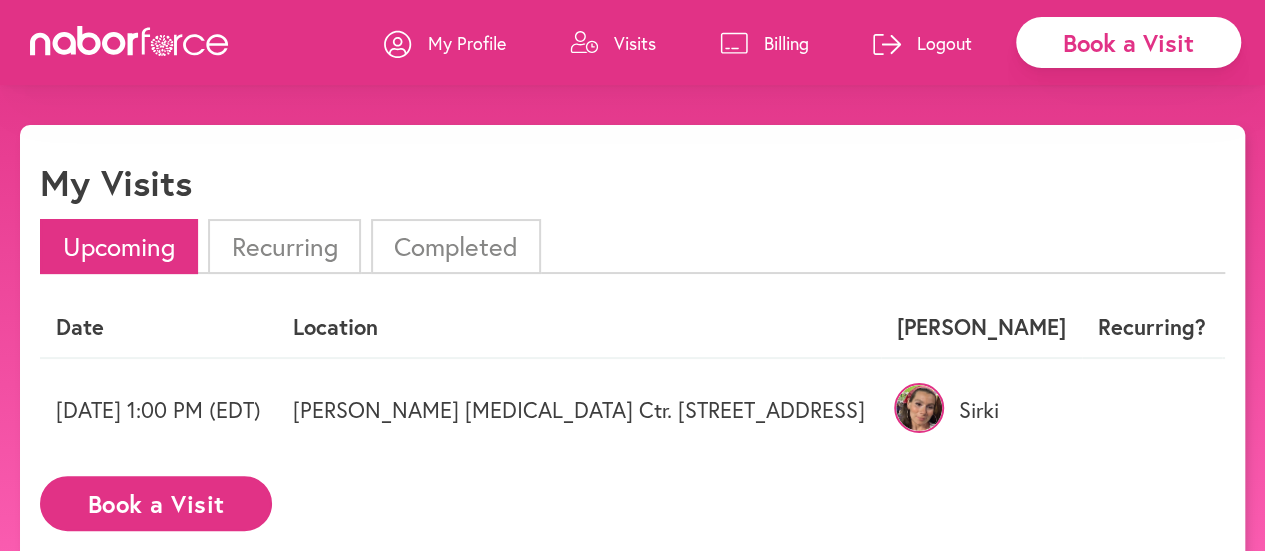 drag, startPoint x: 375, startPoint y: 402, endPoint x: 922, endPoint y: 448, distance: 548.9308 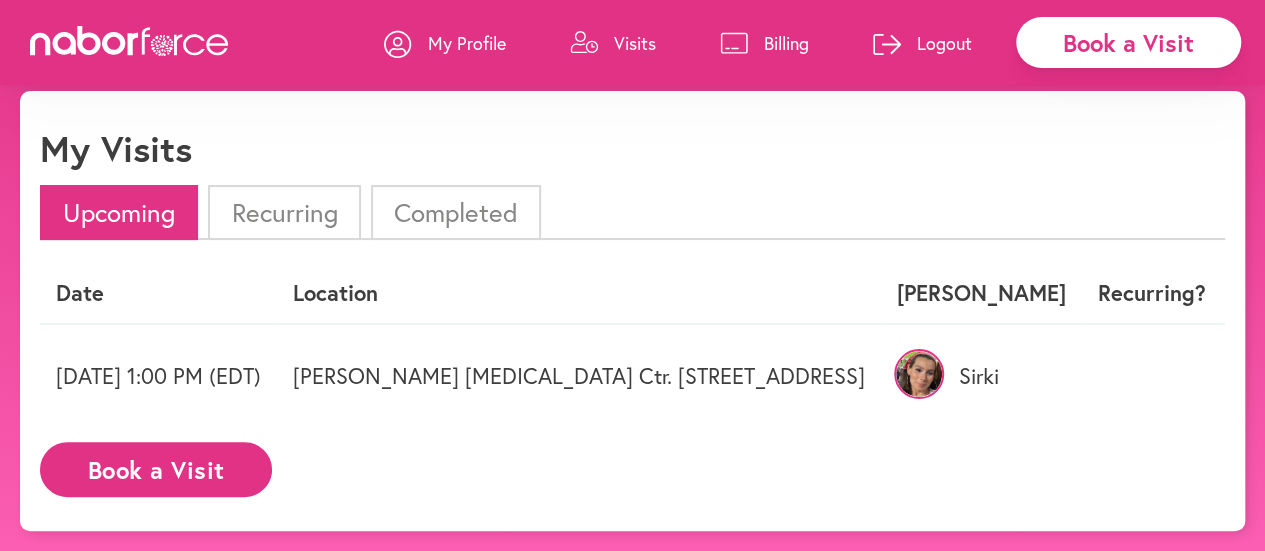 scroll, scrollTop: 0, scrollLeft: 0, axis: both 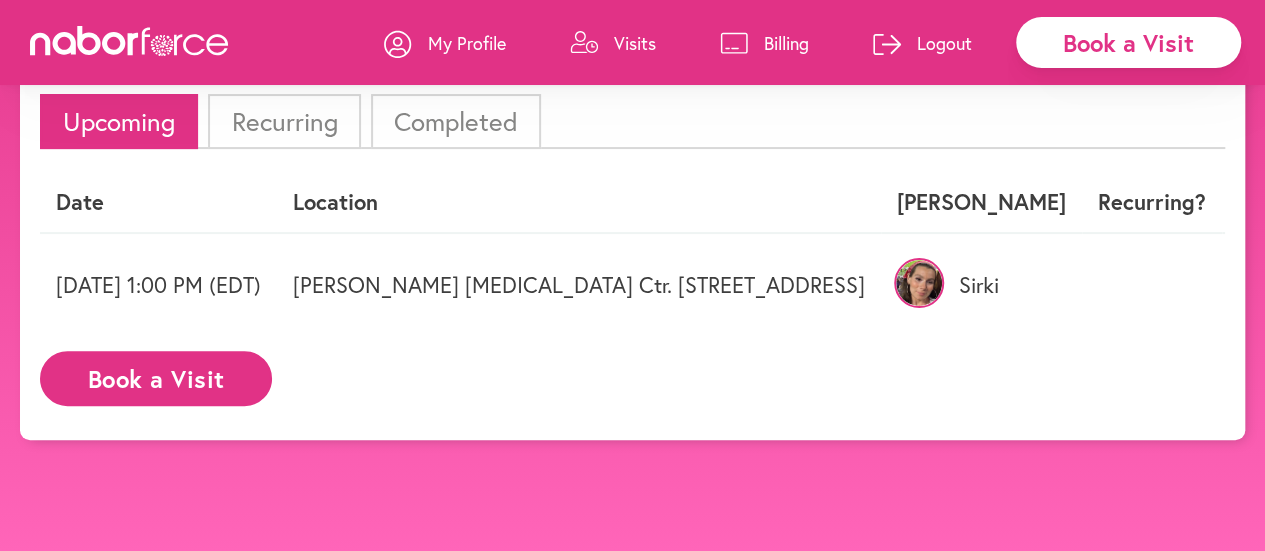 click 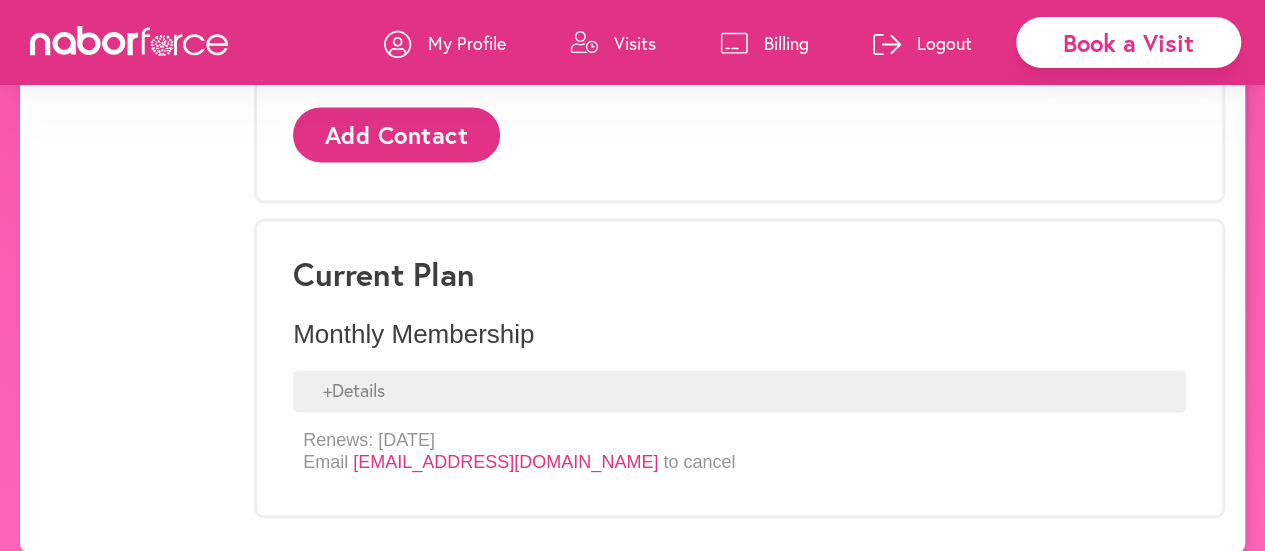 scroll, scrollTop: 1368, scrollLeft: 0, axis: vertical 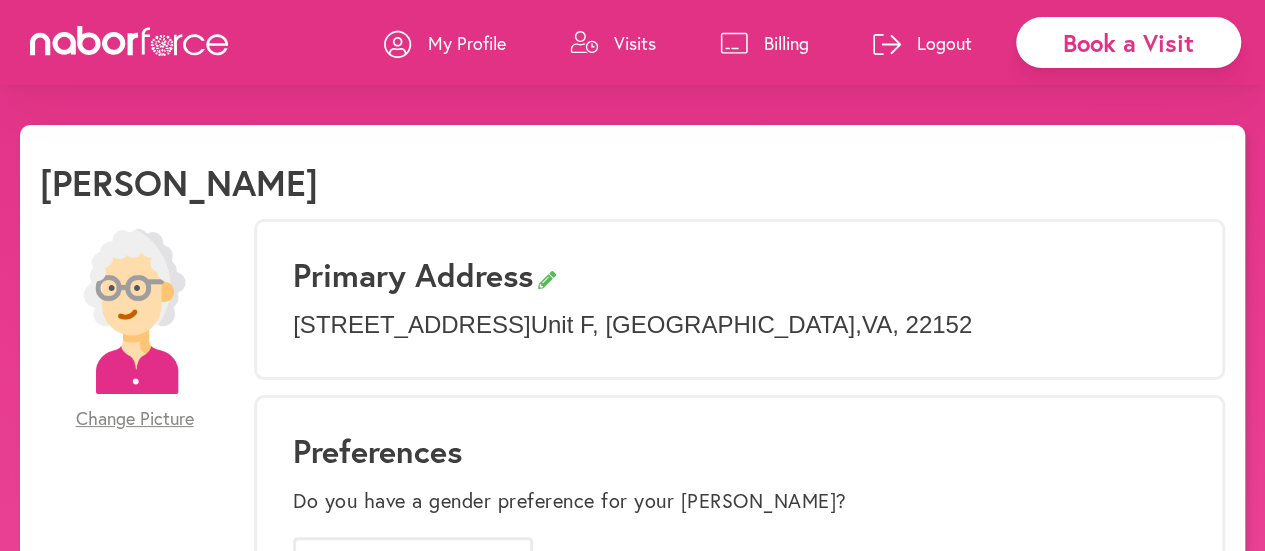 click 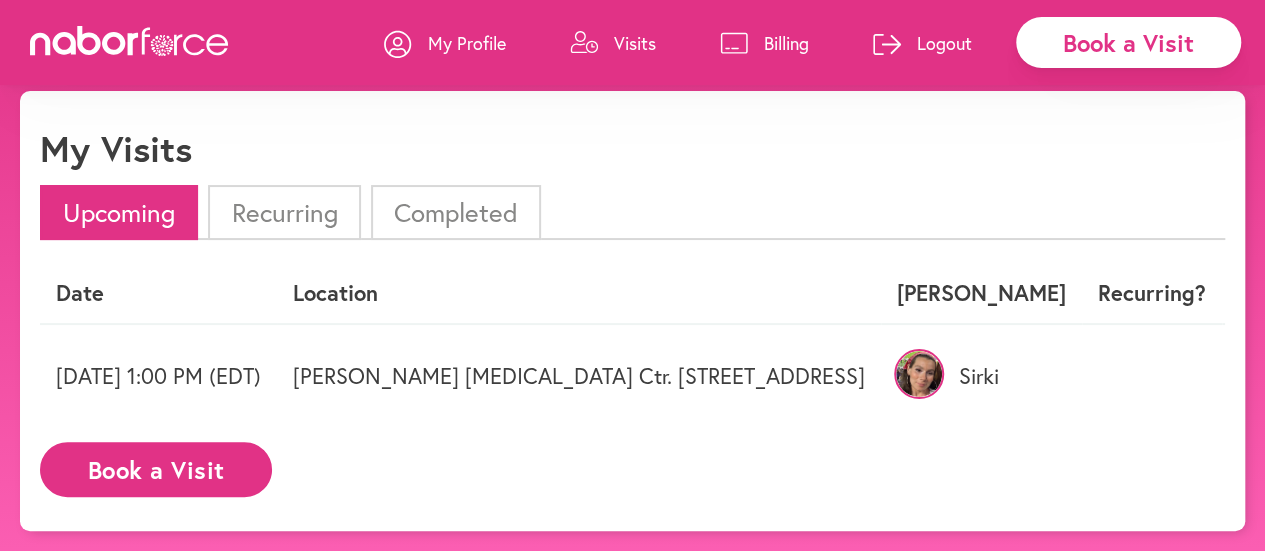 scroll, scrollTop: 0, scrollLeft: 0, axis: both 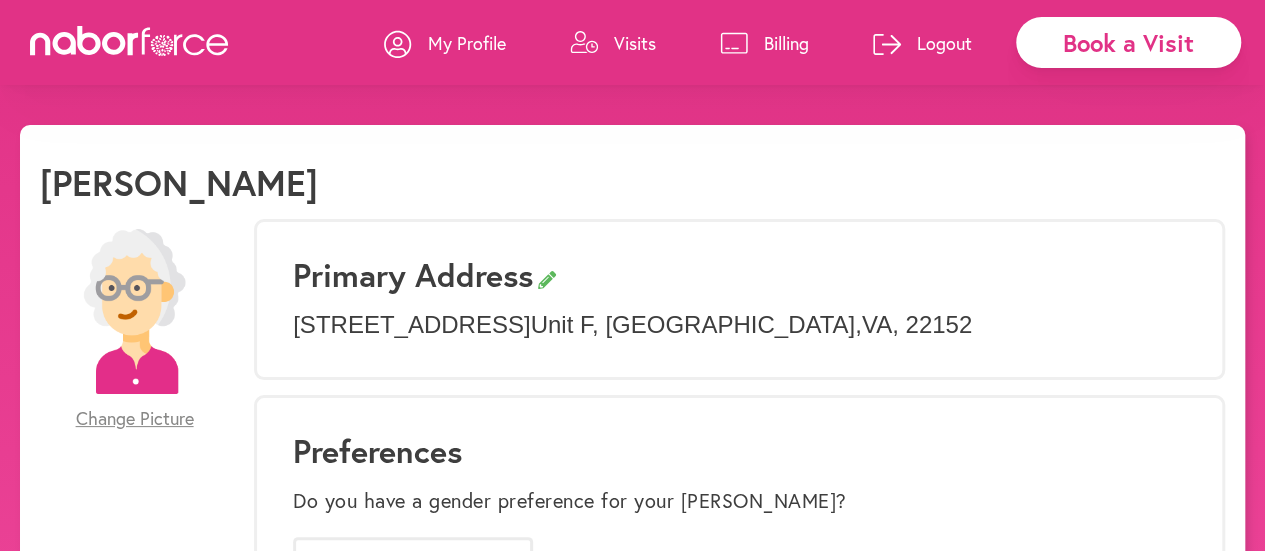 click 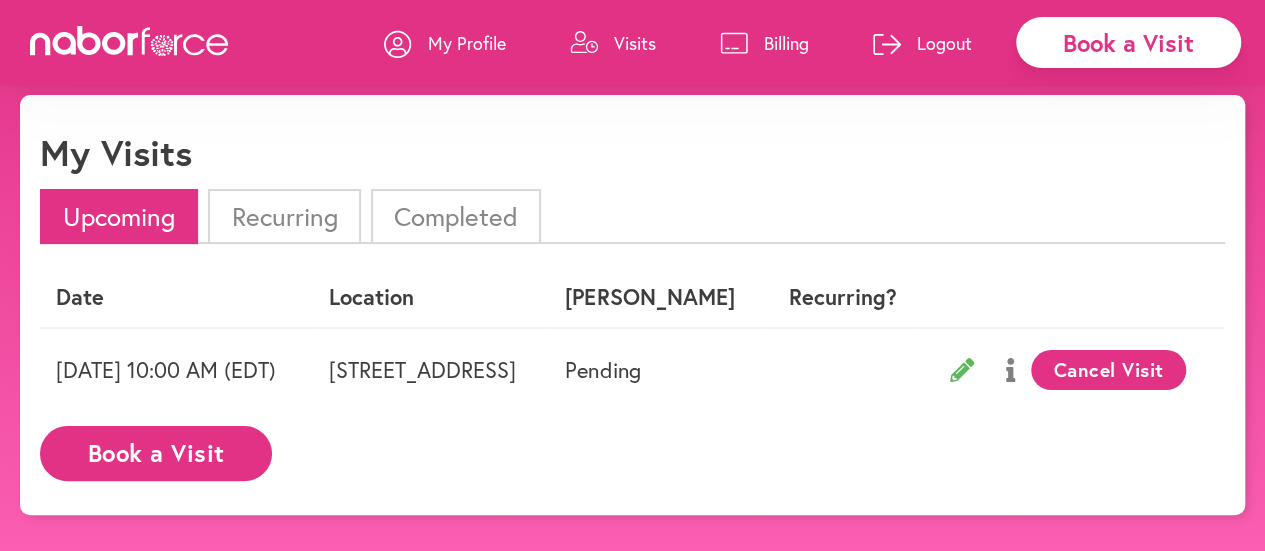 scroll, scrollTop: 27, scrollLeft: 0, axis: vertical 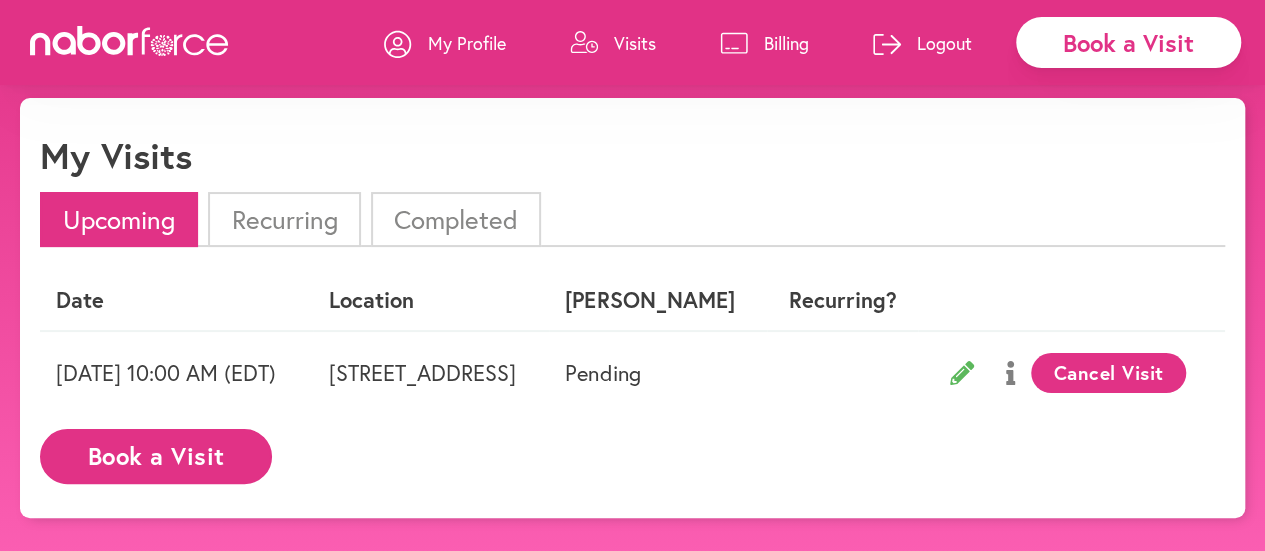click on "Logout" at bounding box center (944, 43) 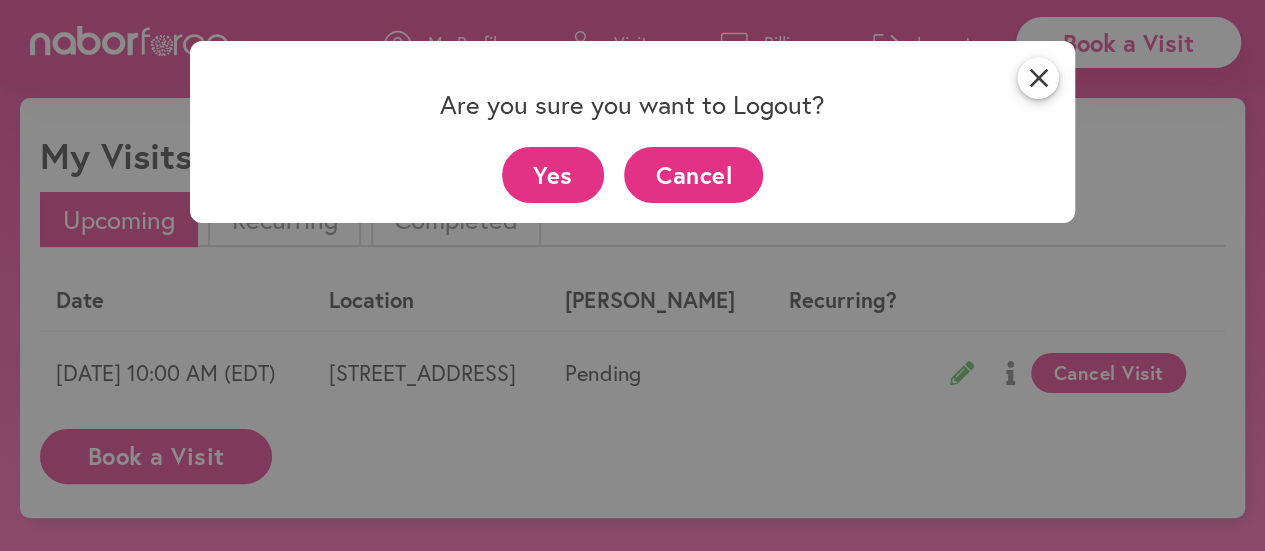 click on "Yes" at bounding box center (553, 174) 